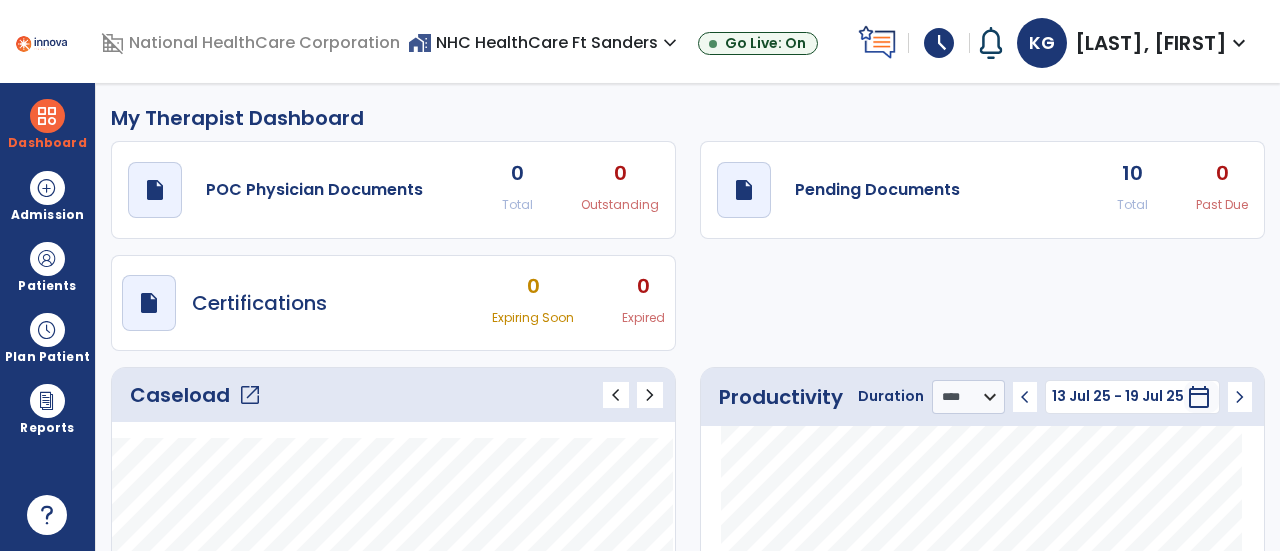 select on "****" 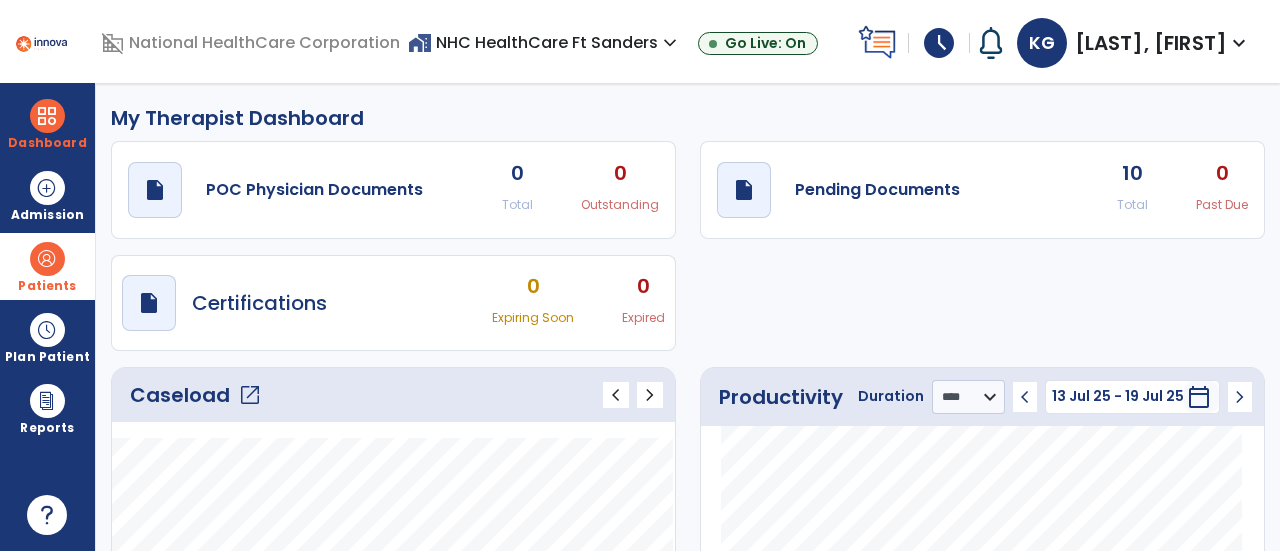 scroll, scrollTop: 0, scrollLeft: 0, axis: both 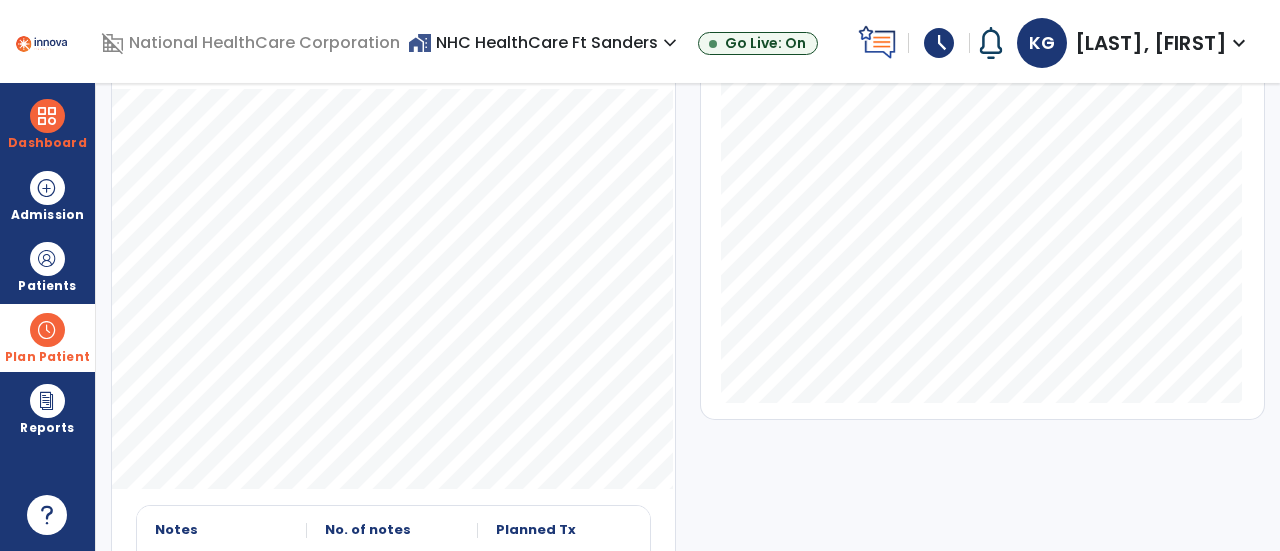 click at bounding box center [47, 330] 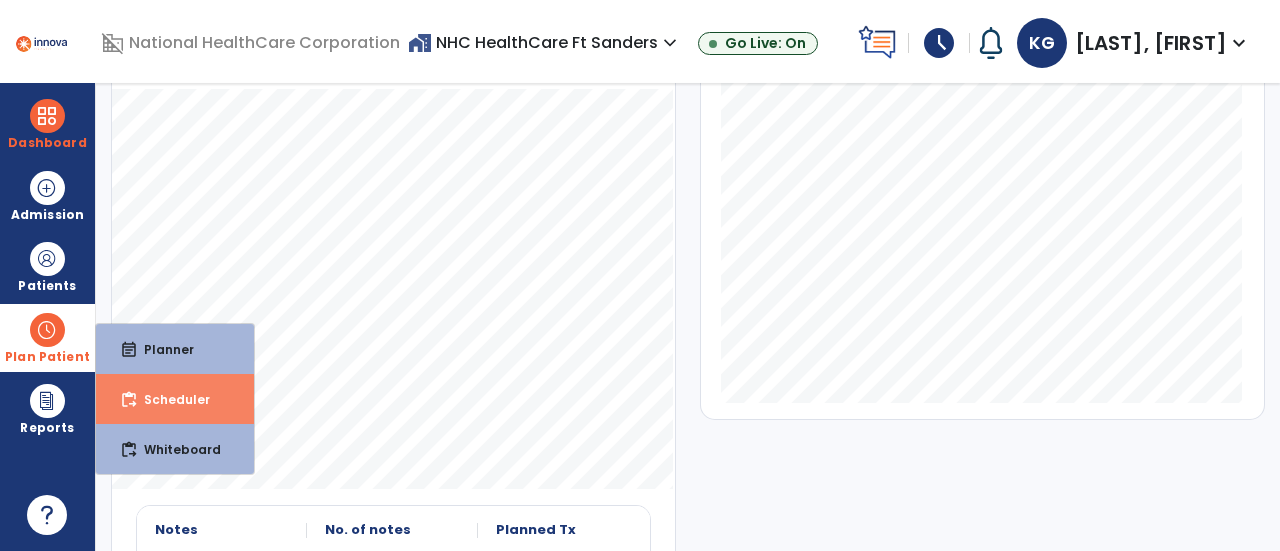 click on "Scheduler" at bounding box center (169, 399) 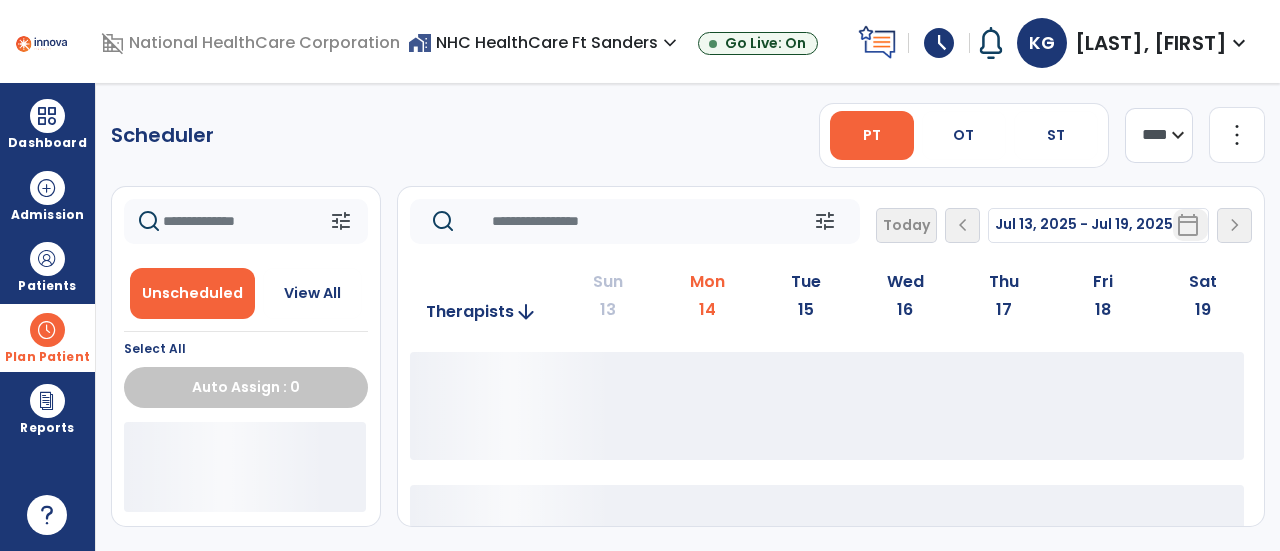 scroll, scrollTop: 0, scrollLeft: 0, axis: both 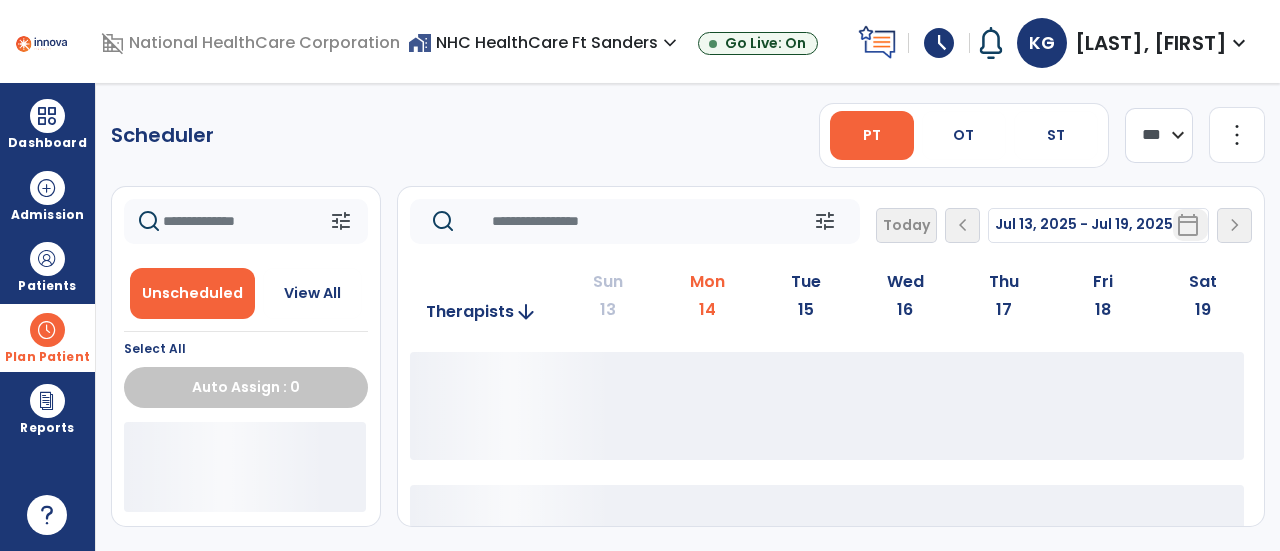 click on "**** ***" 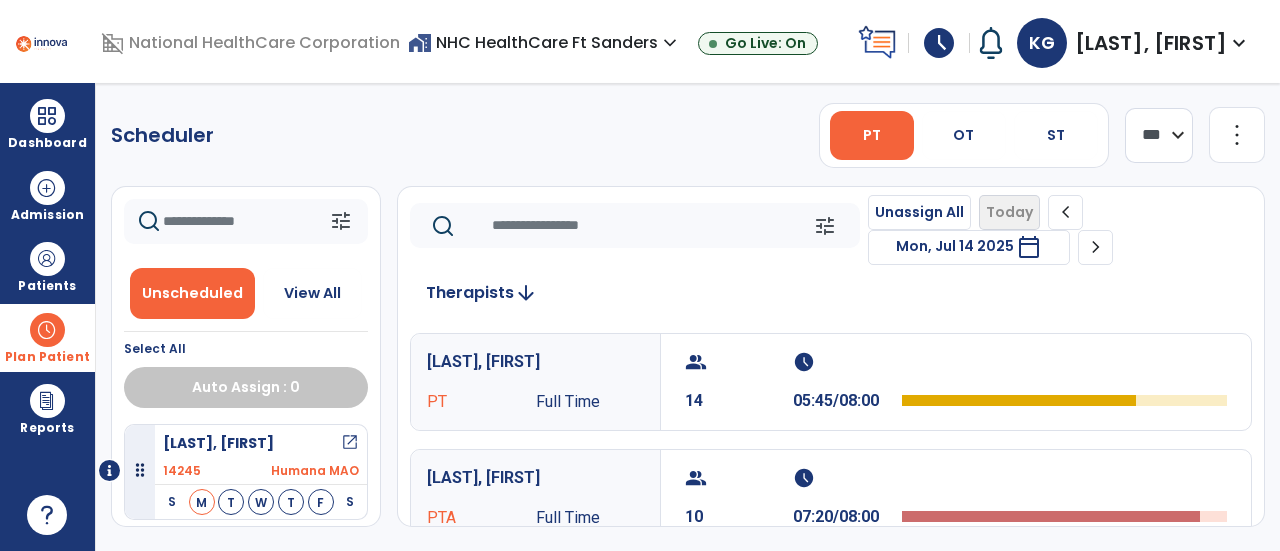 click 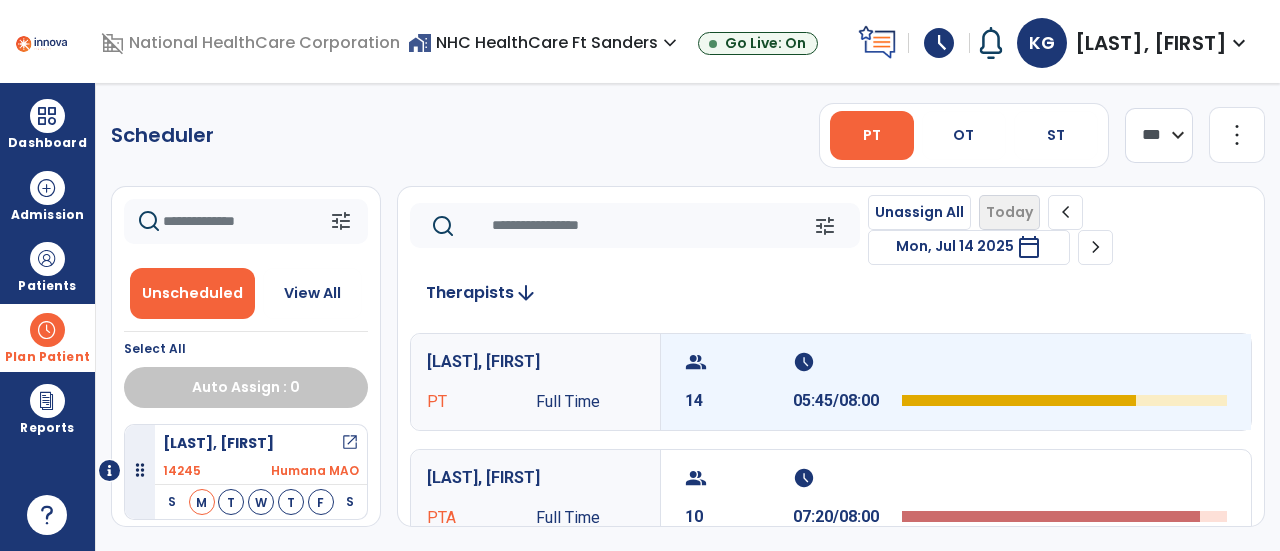 click at bounding box center [1064, 368] 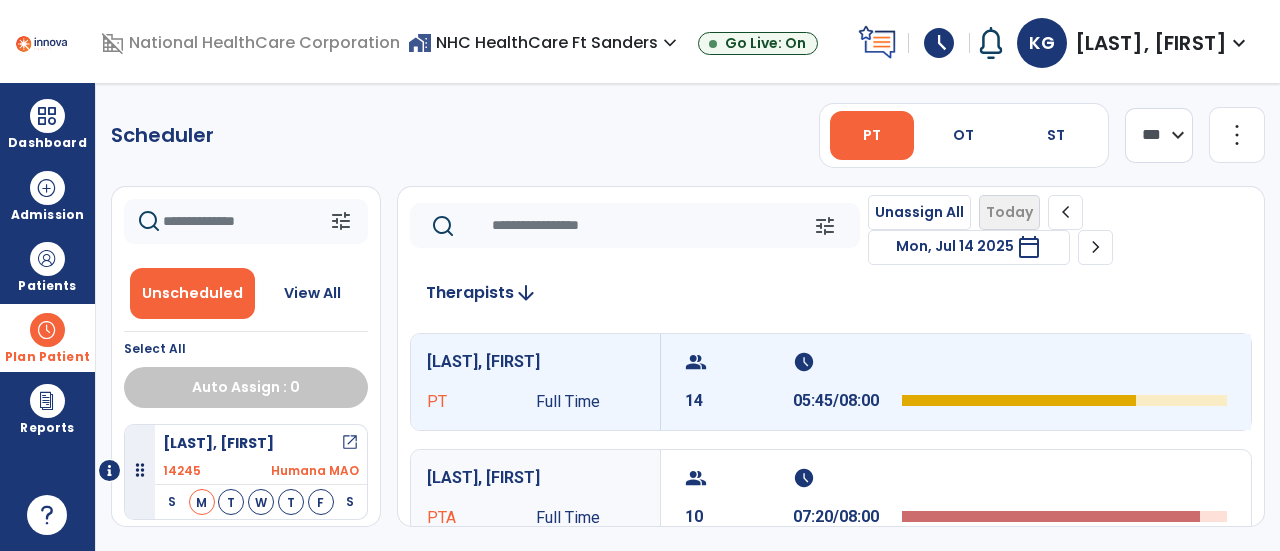 click at bounding box center [1064, 368] 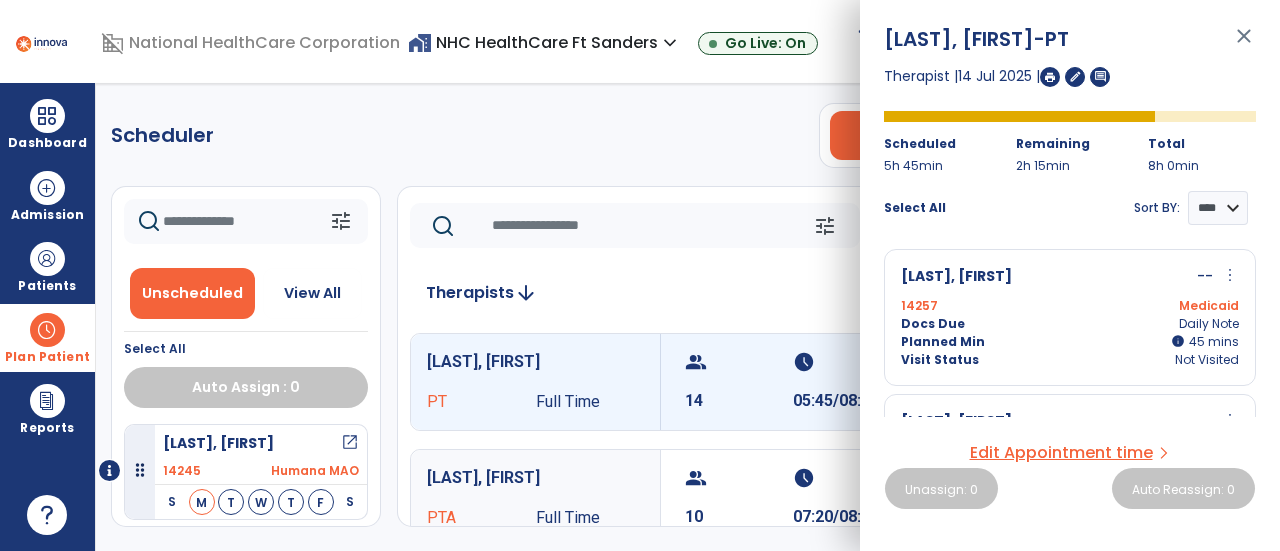 click on "Planned Min  info   45 I 45 mins" at bounding box center (1070, 342) 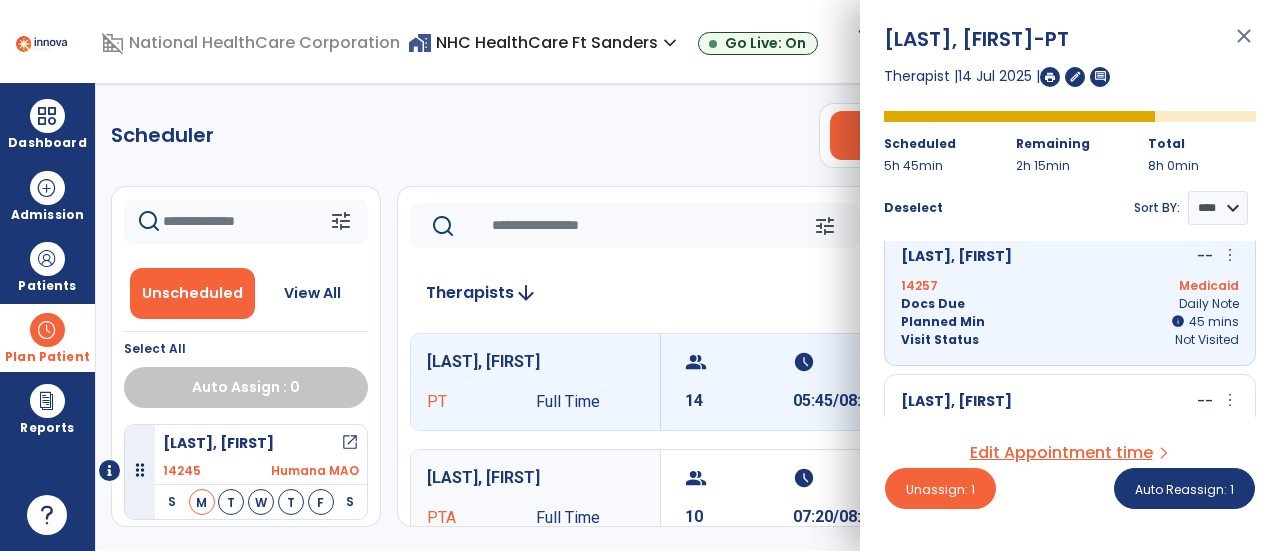 scroll, scrollTop: 0, scrollLeft: 0, axis: both 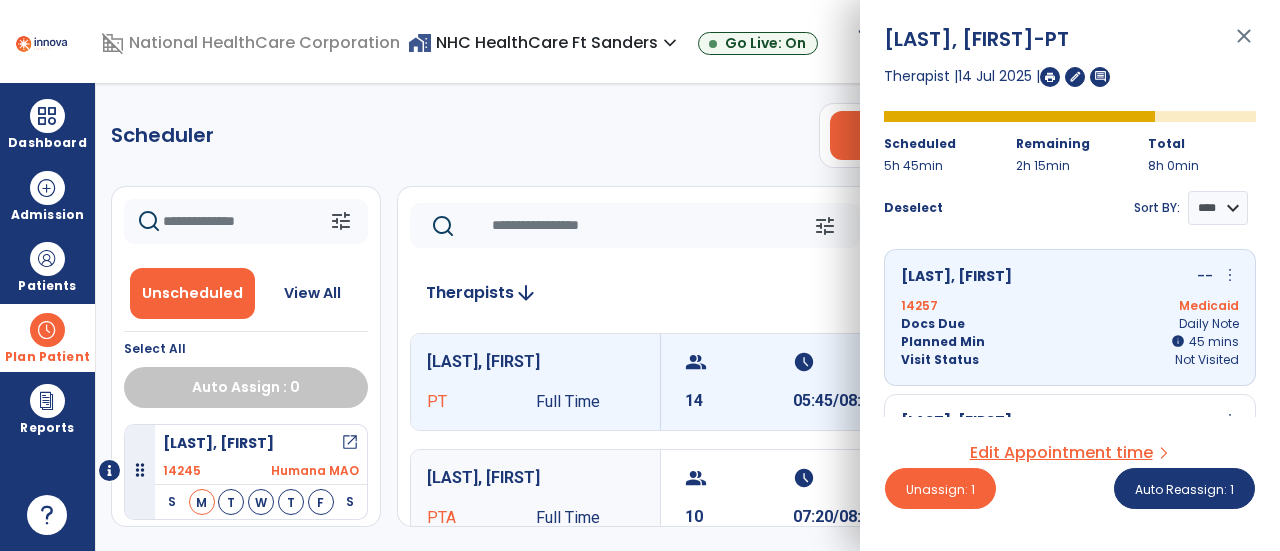 click on "[LAST], [FIRST] PTA Full Time" at bounding box center [535, 498] 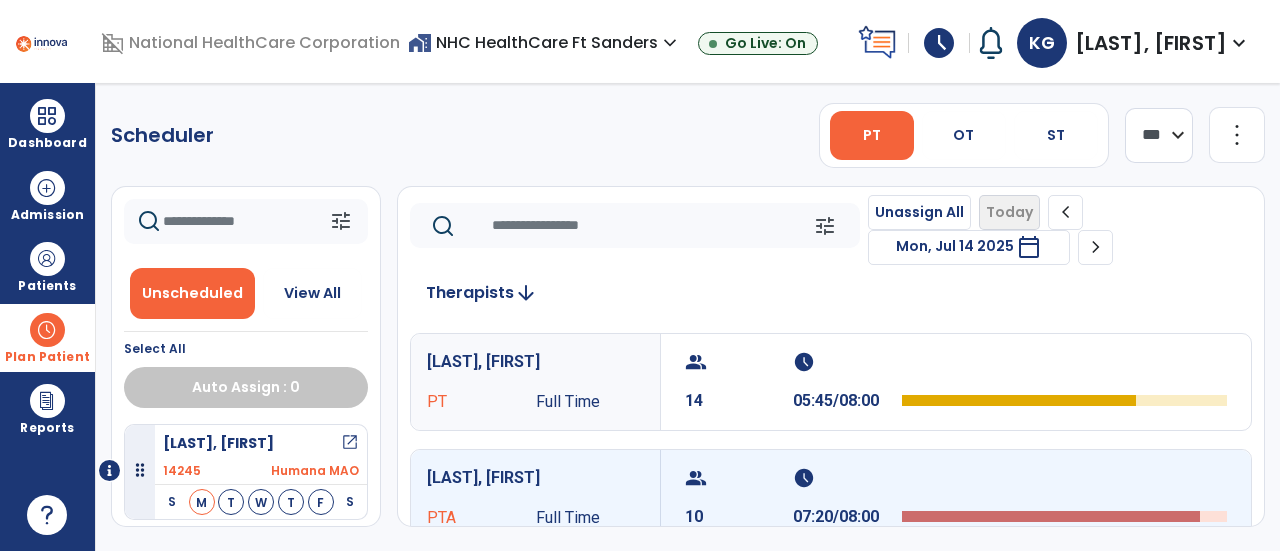 click on "[LAST], [FIRST] PTA Full Time" at bounding box center [535, 498] 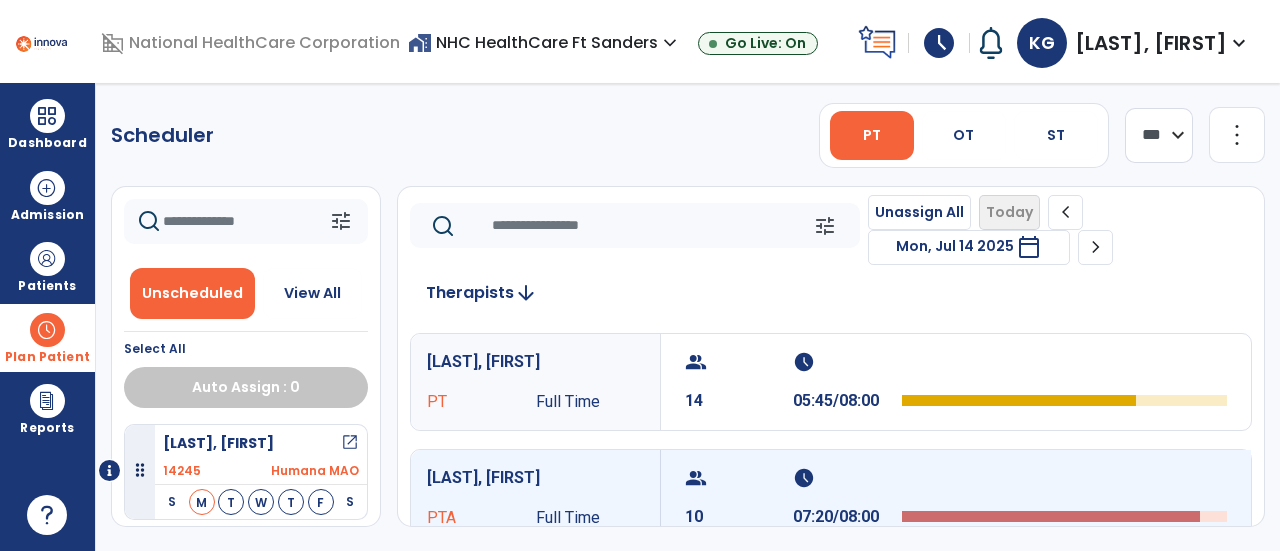 click on "group" at bounding box center (736, 478) 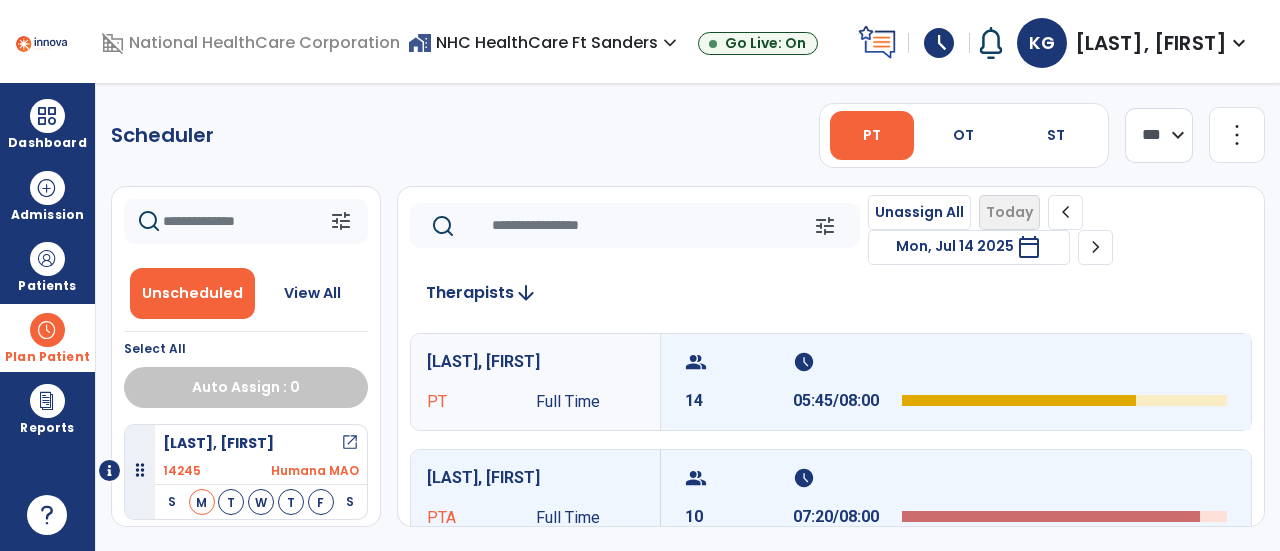 click on "group  14  schedule  05:45/08:00" at bounding box center (956, 382) 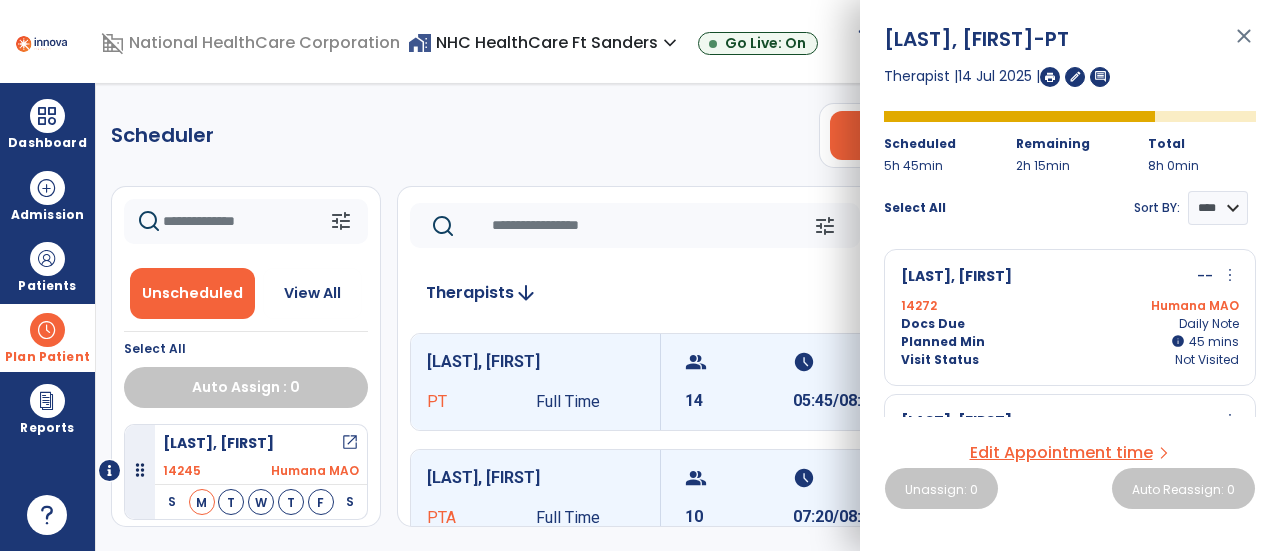 click on "group" at bounding box center (736, 478) 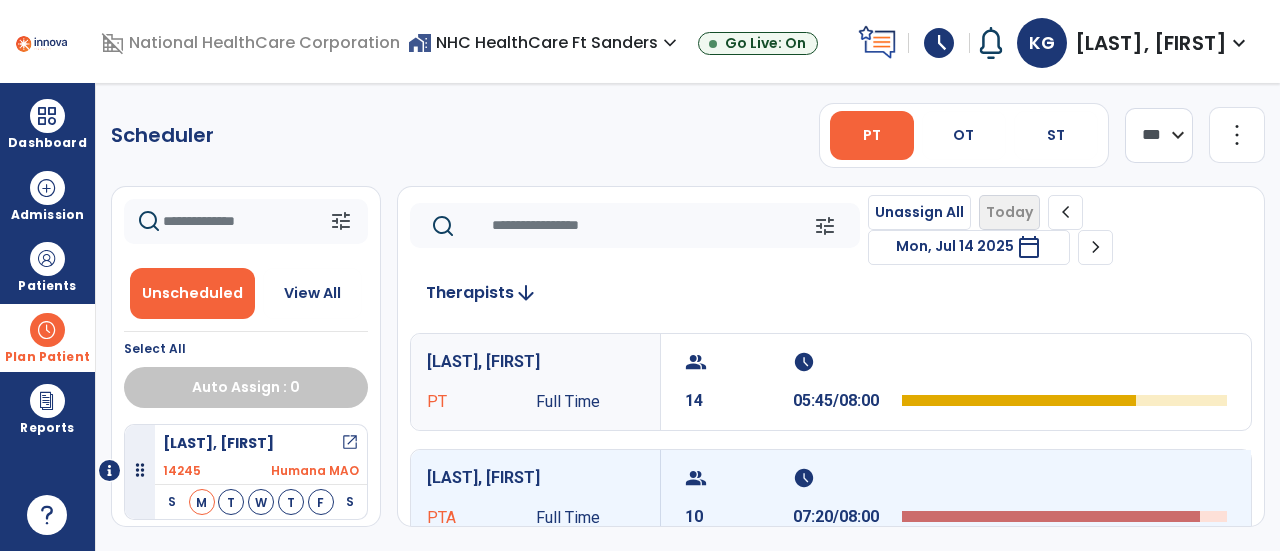 click on "group" at bounding box center [736, 478] 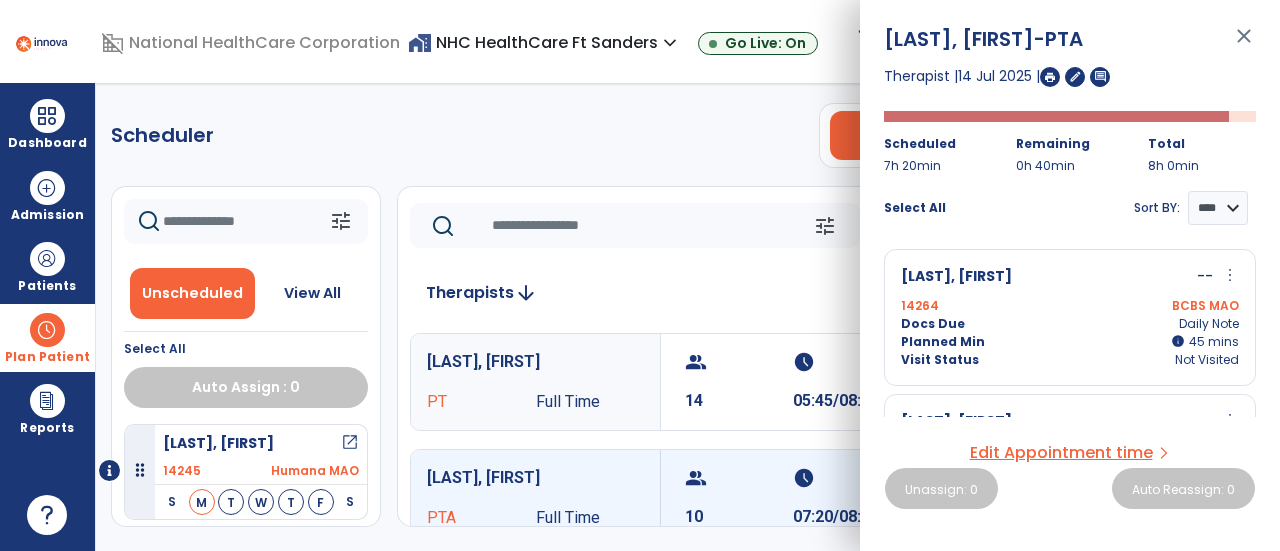 click on "[LAST], [FIRST]   --  more_vert  edit   Edit Session   alt_route   Split Minutes  14264 BCBS MAO  Docs Due Daily Note   Planned Min  info   45 I 45 mins  Visit Status  Not Visited" at bounding box center (1070, 317) 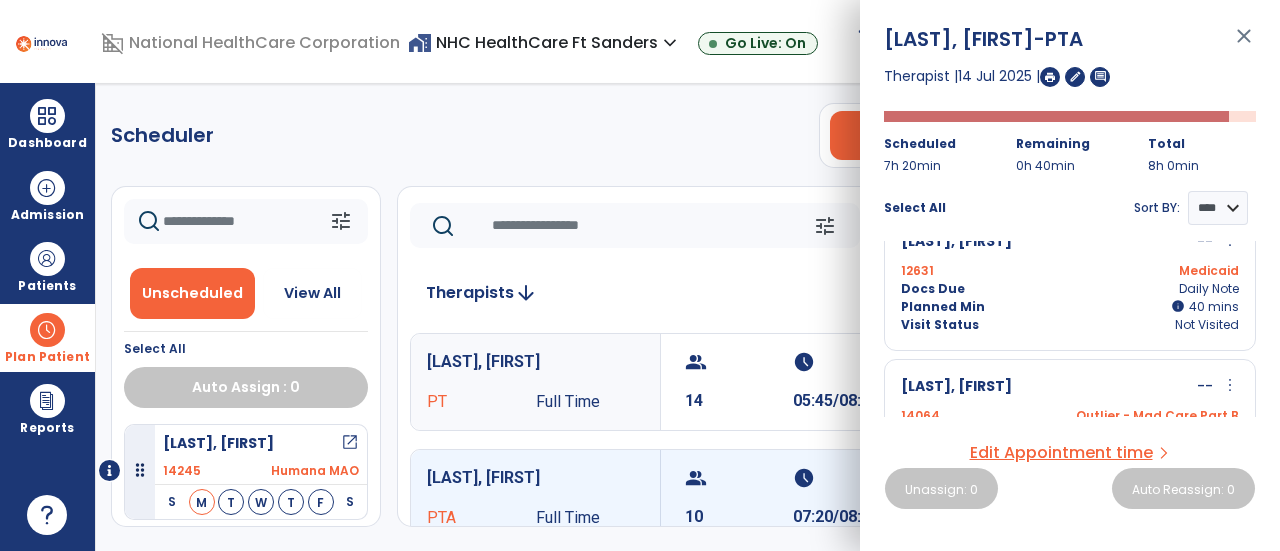 scroll, scrollTop: 1263, scrollLeft: 0, axis: vertical 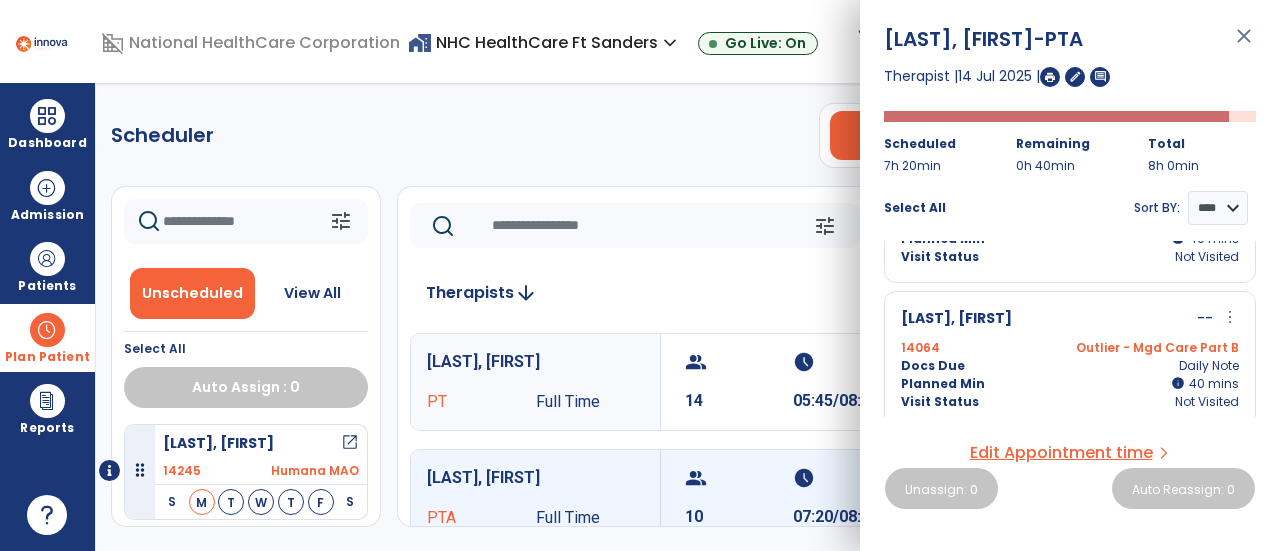 click 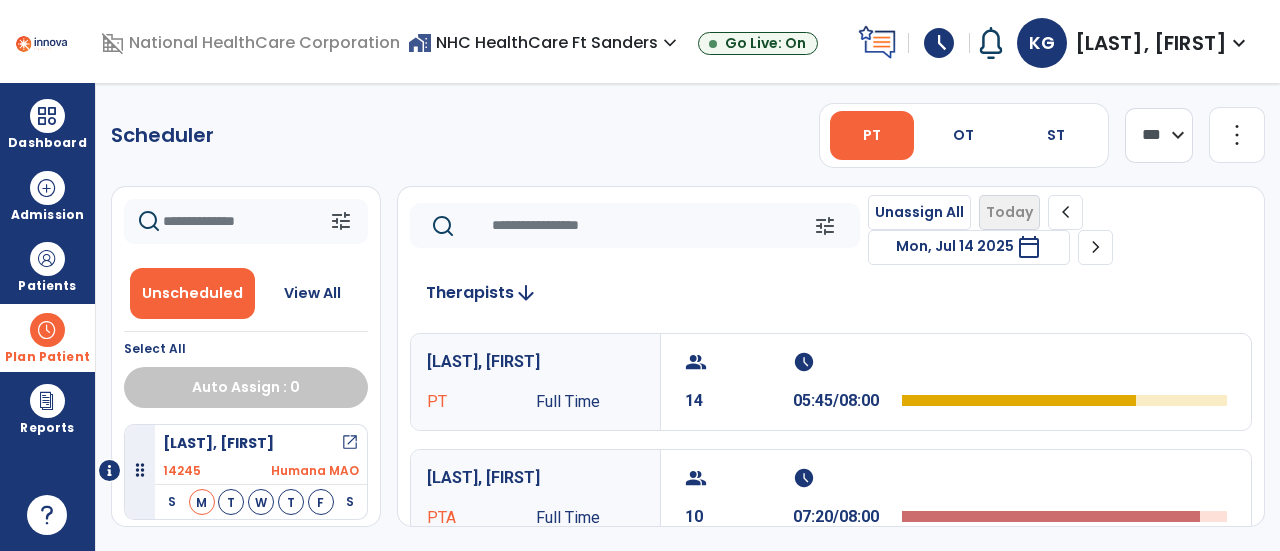 click 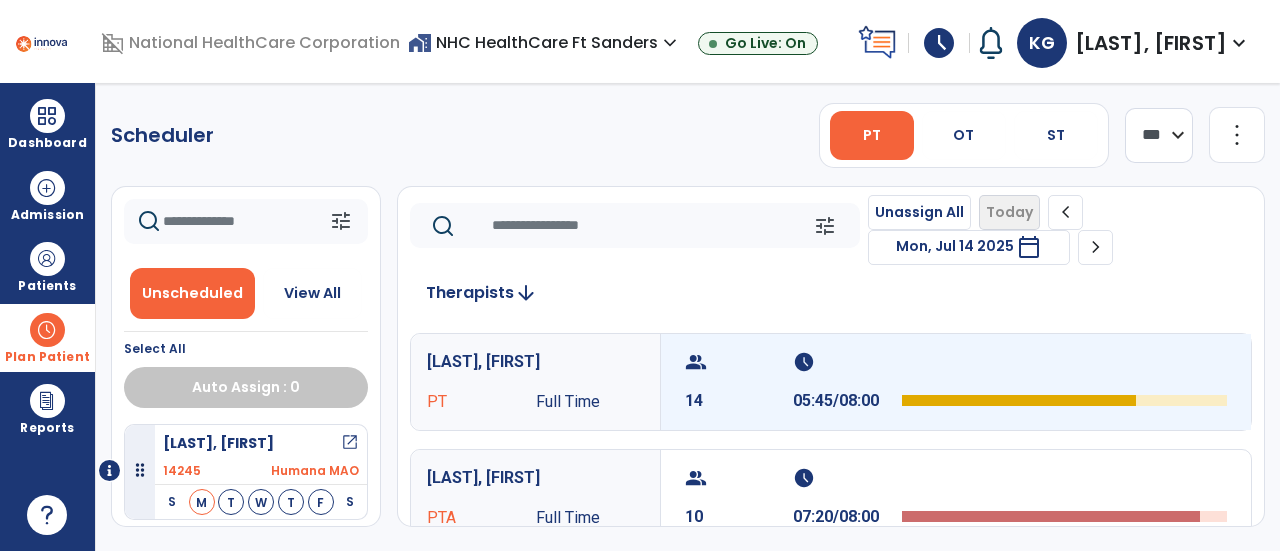 click at bounding box center (1064, 368) 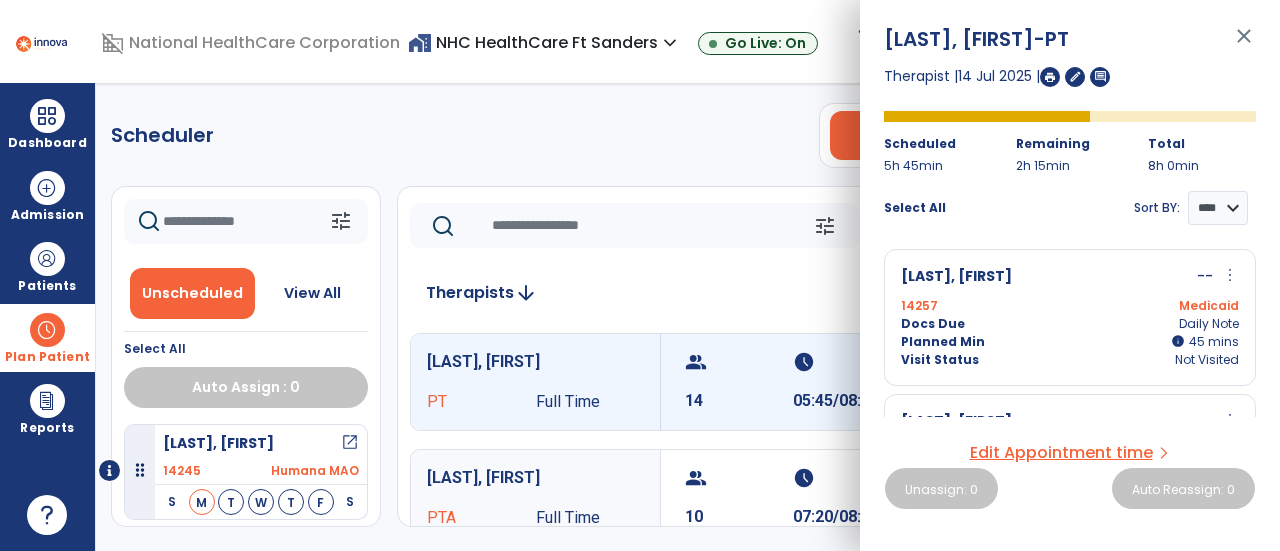 click on "Planned Min  info   45 I 45 mins" at bounding box center (1070, 342) 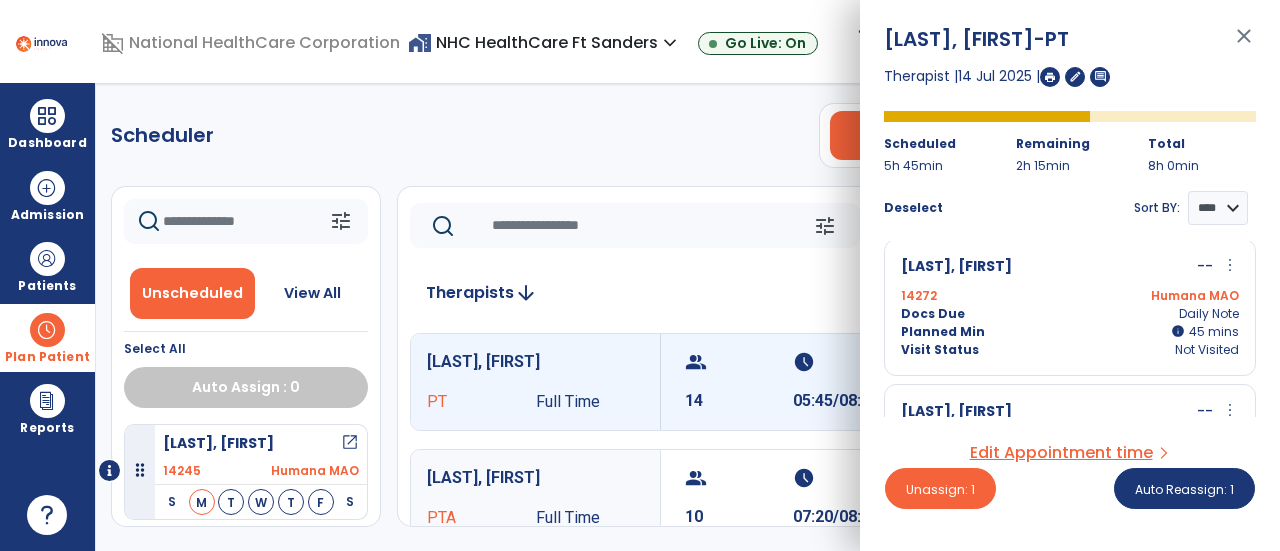 scroll, scrollTop: 302, scrollLeft: 0, axis: vertical 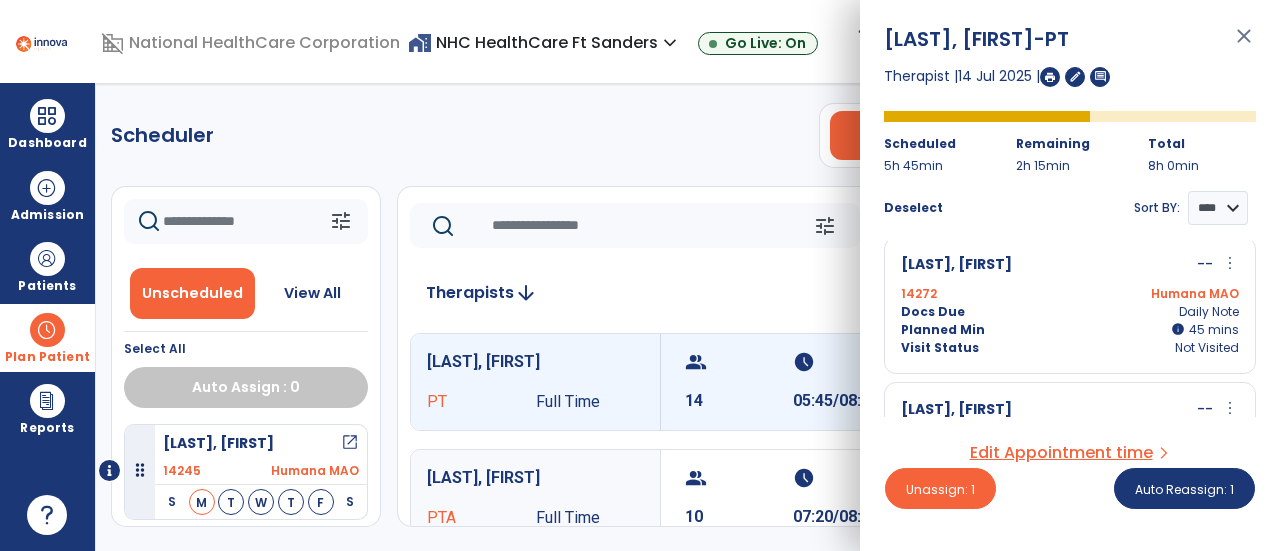 click on "[LAST], [FIRST]   --  more_vert  edit   Edit Session   alt_route   Split Minutes  14272 Humana MAO  Docs Due Daily Note   Planned Min  info   45 I 45 mins  Visit Status  Not Visited" at bounding box center [1070, 305] 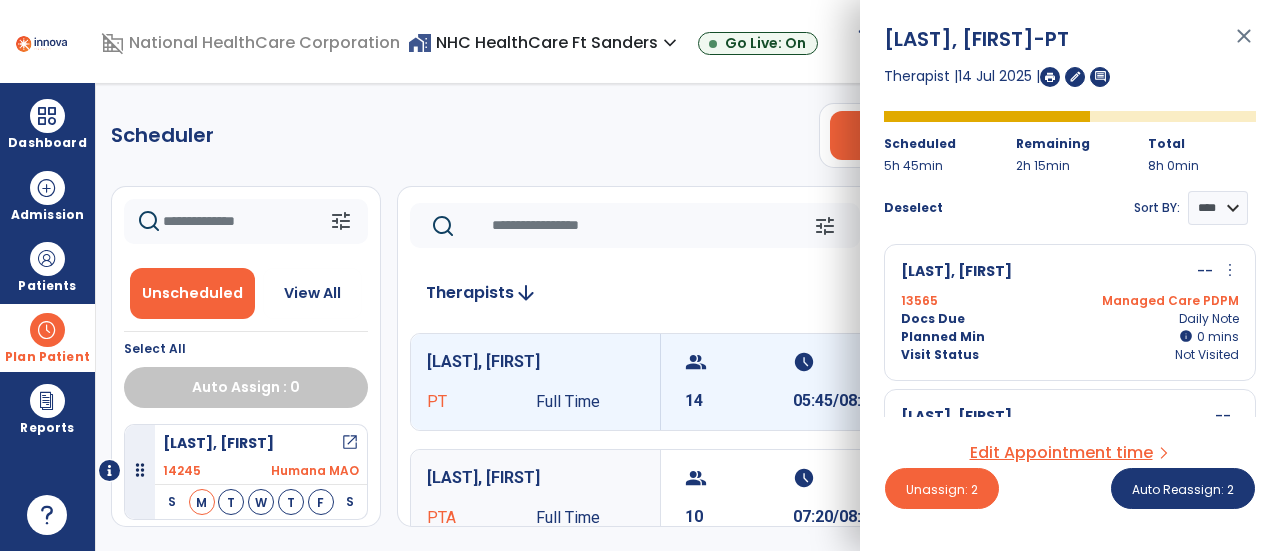 scroll, scrollTop: 1433, scrollLeft: 0, axis: vertical 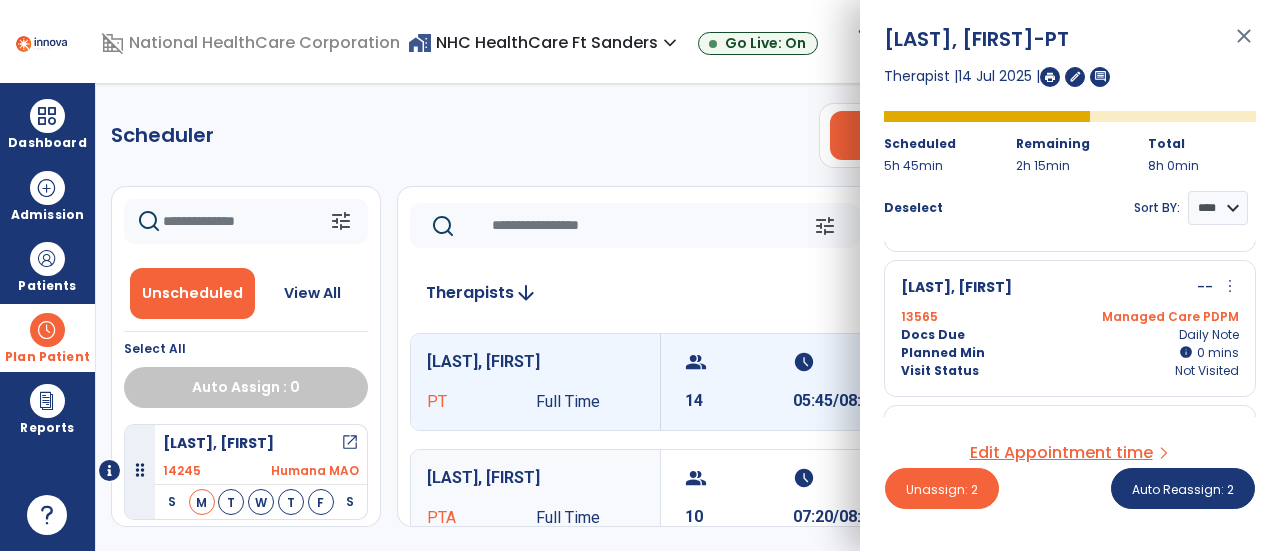 click on "[LAST], [FIRST]" at bounding box center (535, 478) 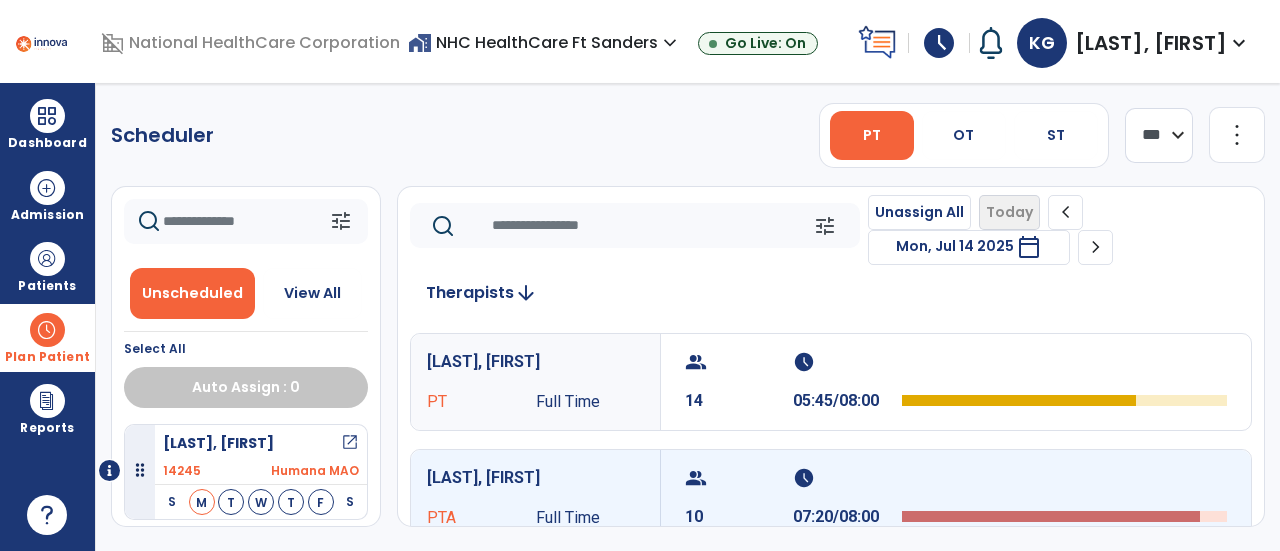 click on "[LAST], [FIRST]" at bounding box center [535, 478] 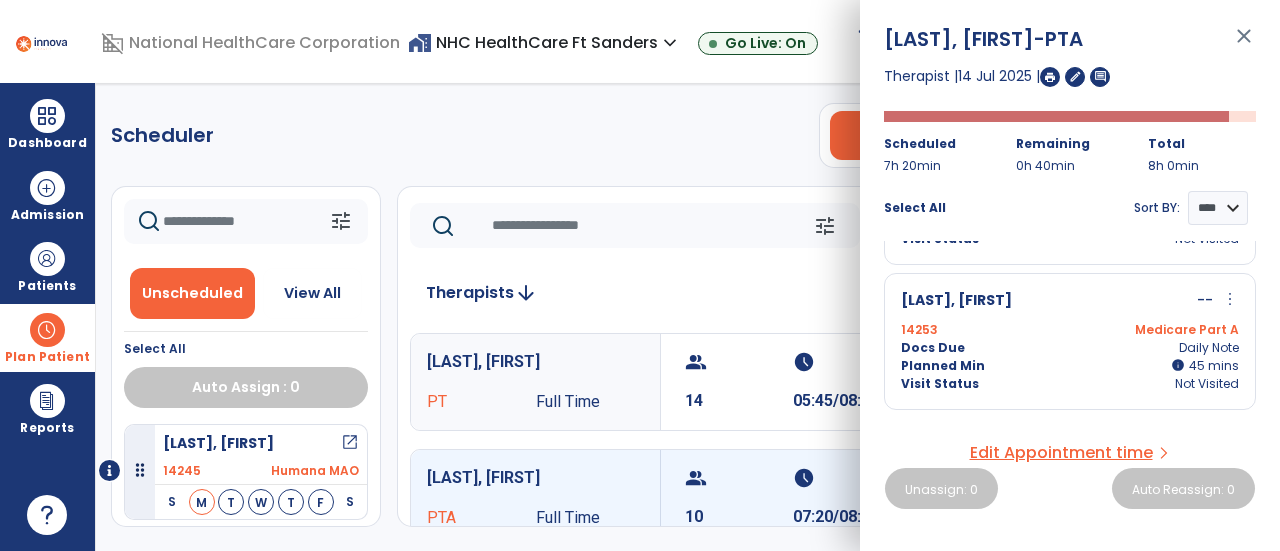 scroll, scrollTop: 270, scrollLeft: 0, axis: vertical 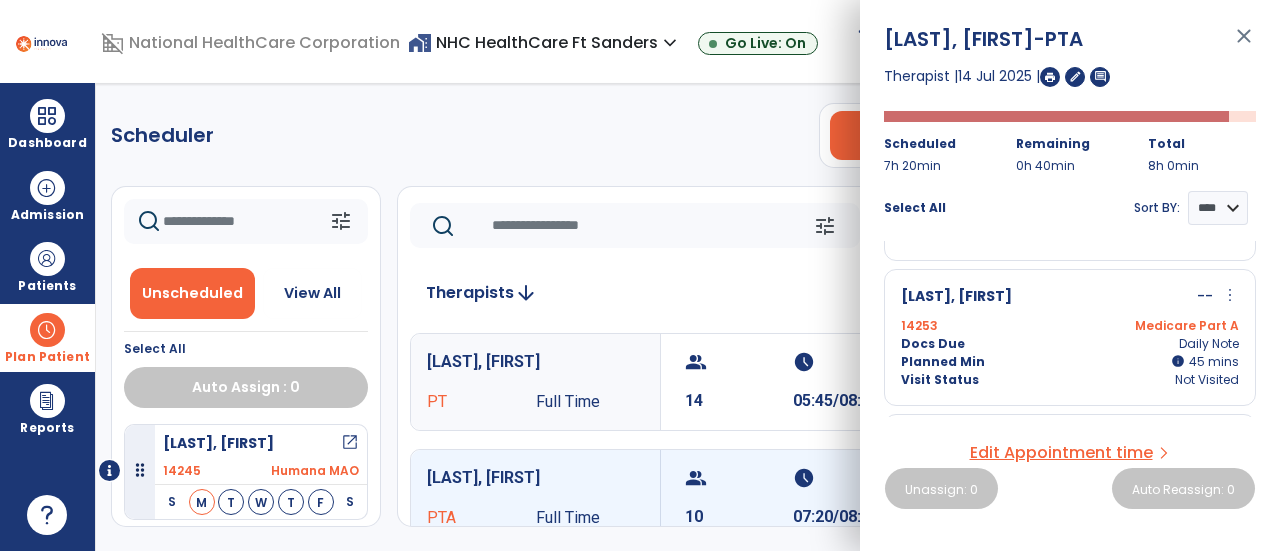 click on "Docs Due Daily Note" at bounding box center (1070, 344) 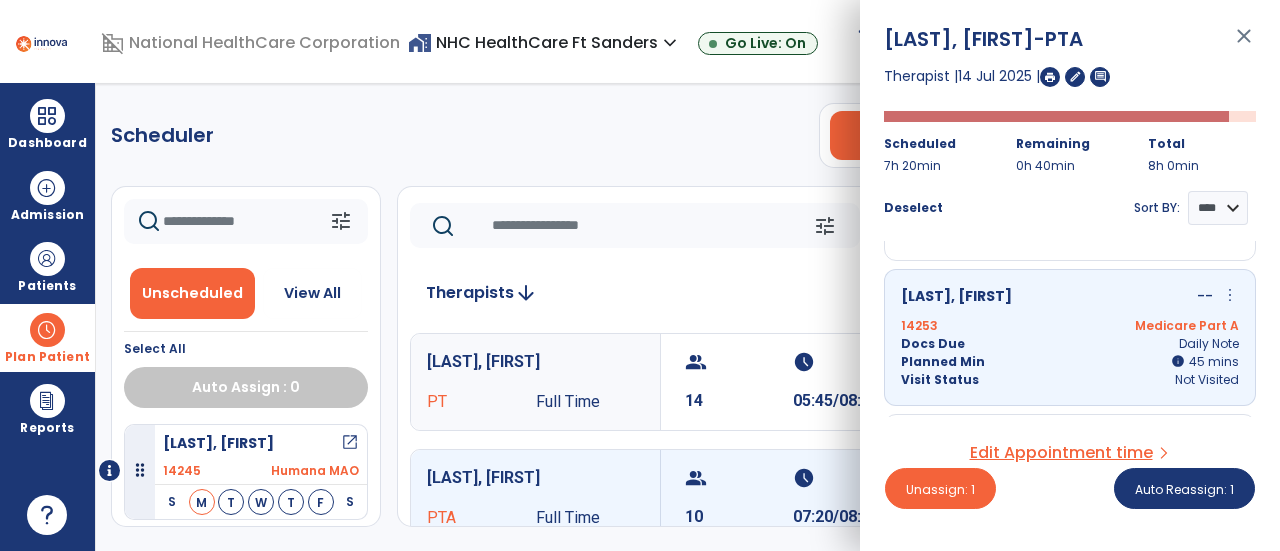click on "[LAST], [FIRST]   --  more_vert  edit   Edit Session   alt_route   Split Minutes  14249 Outlier - Mgd Care Part B  Docs Due Daily Note   Planned Min  info   45 I 45 mins  Visit Status  Not Visited" at bounding box center [1070, 192] 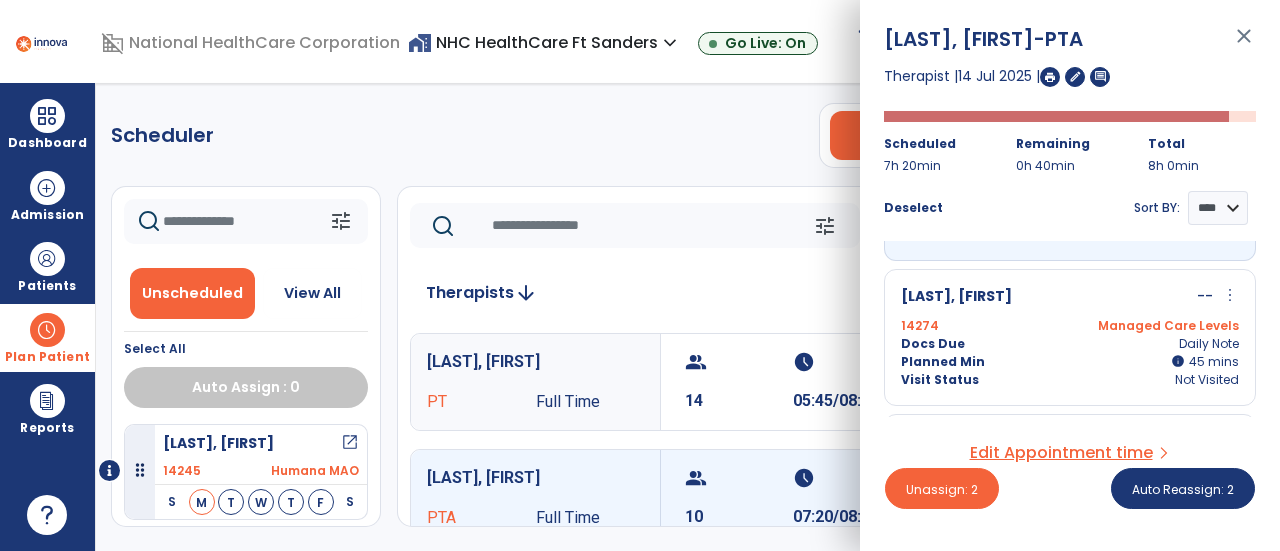 scroll, scrollTop: 416, scrollLeft: 0, axis: vertical 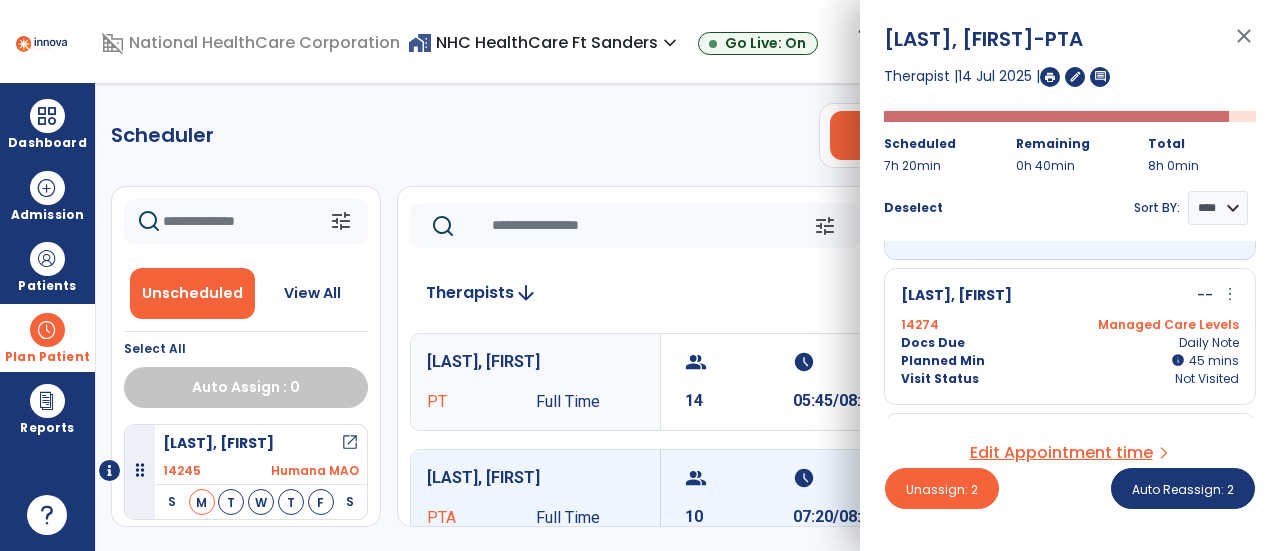 click on "Managed Care Levels" at bounding box center (1154, 325) 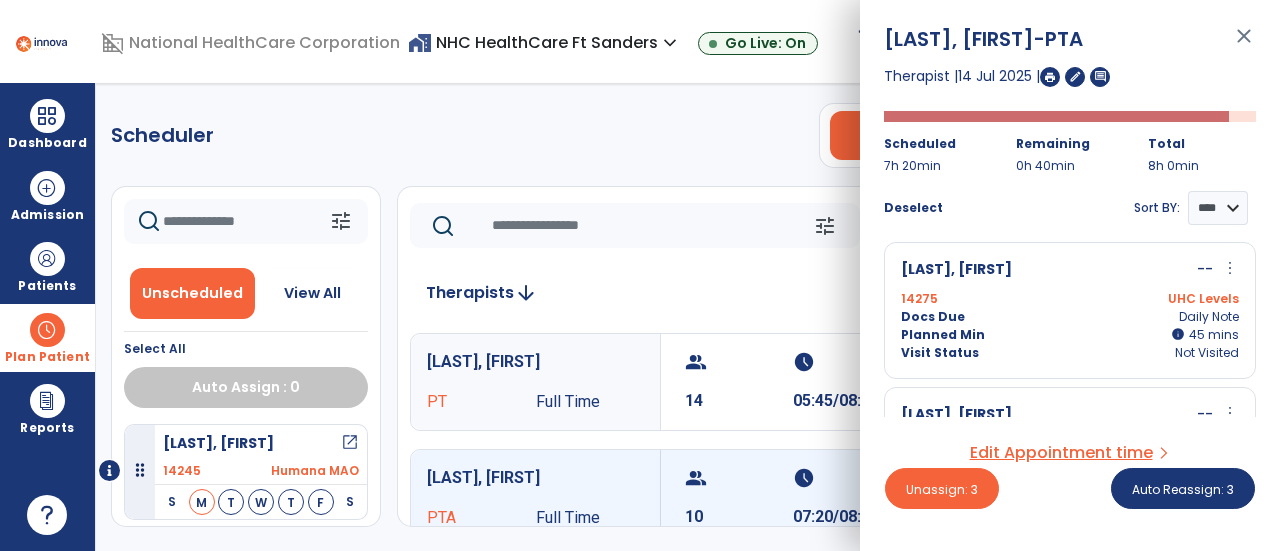 scroll, scrollTop: 744, scrollLeft: 0, axis: vertical 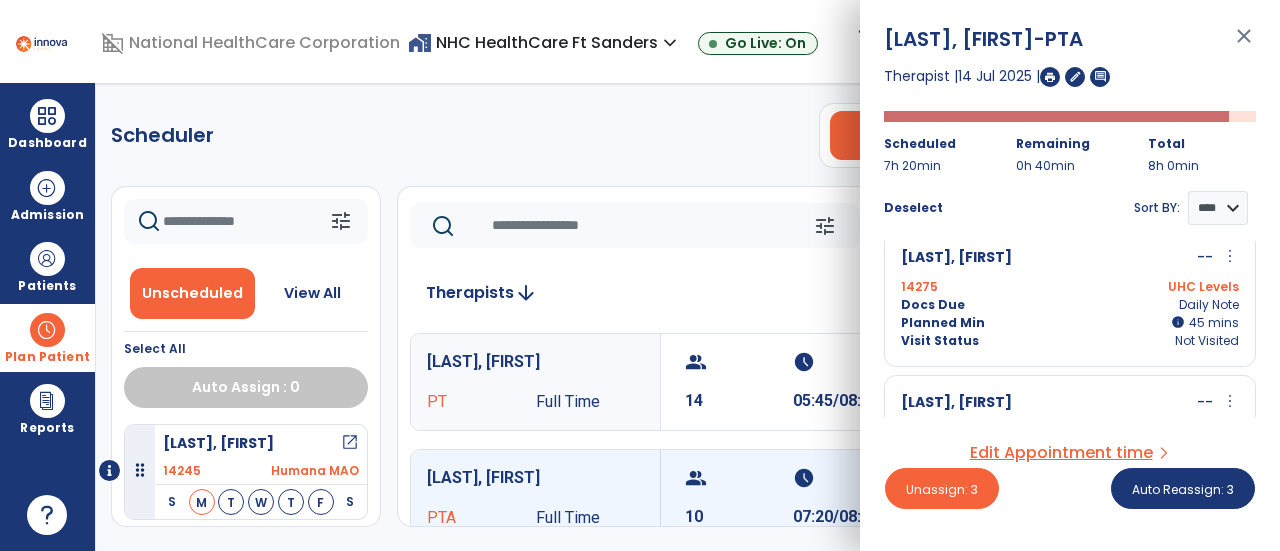 click on "[LAST], [FIRST]   --  more_vert  edit   Edit Session   alt_route   Split Minutes  13912 UHC Levels MAO  Docs Due Daily Note   Planned Min  info   45 I 45 mins  Visit Status  Not Visited" at bounding box center (1070, 443) 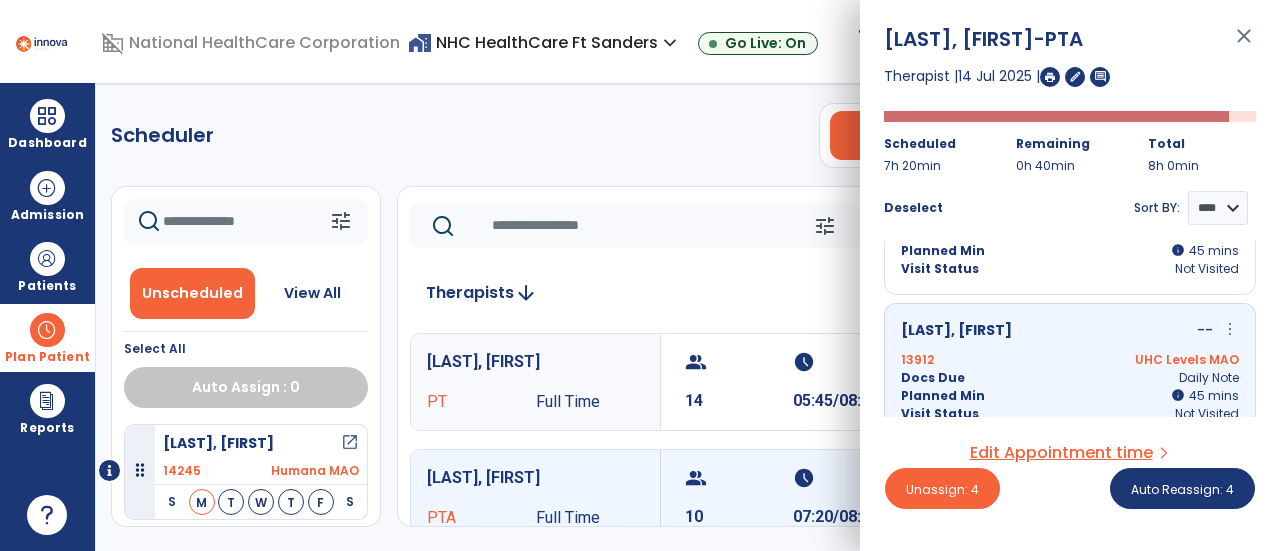 scroll, scrollTop: 817, scrollLeft: 0, axis: vertical 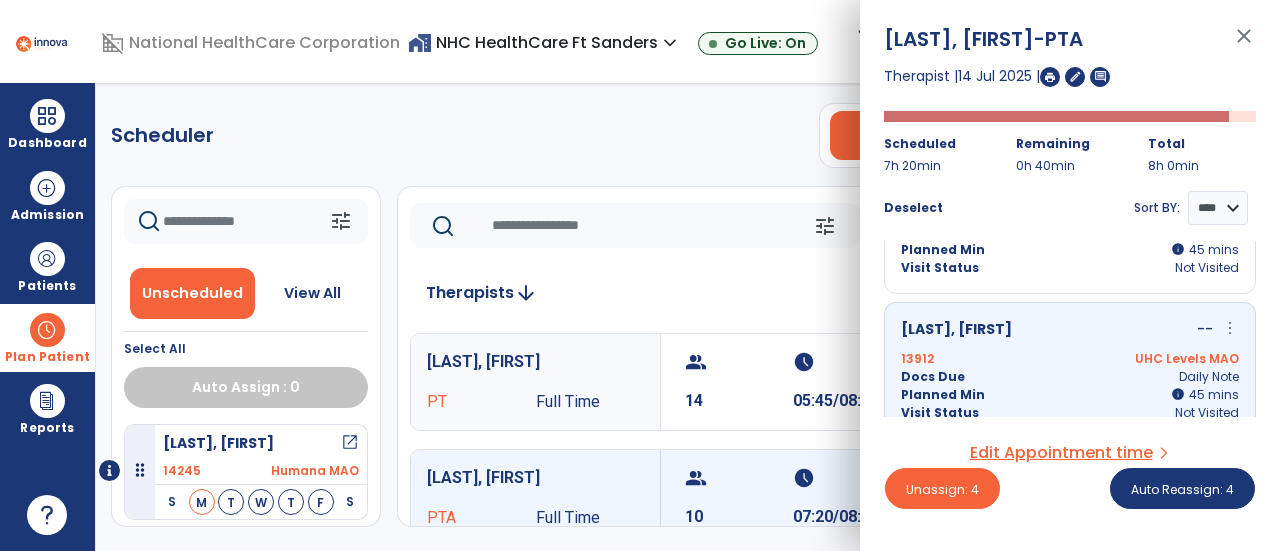 click on "[LAST], [FIRST]   --  more_vert  edit   Edit Session   alt_route   Split Minutes" at bounding box center (1070, 330) 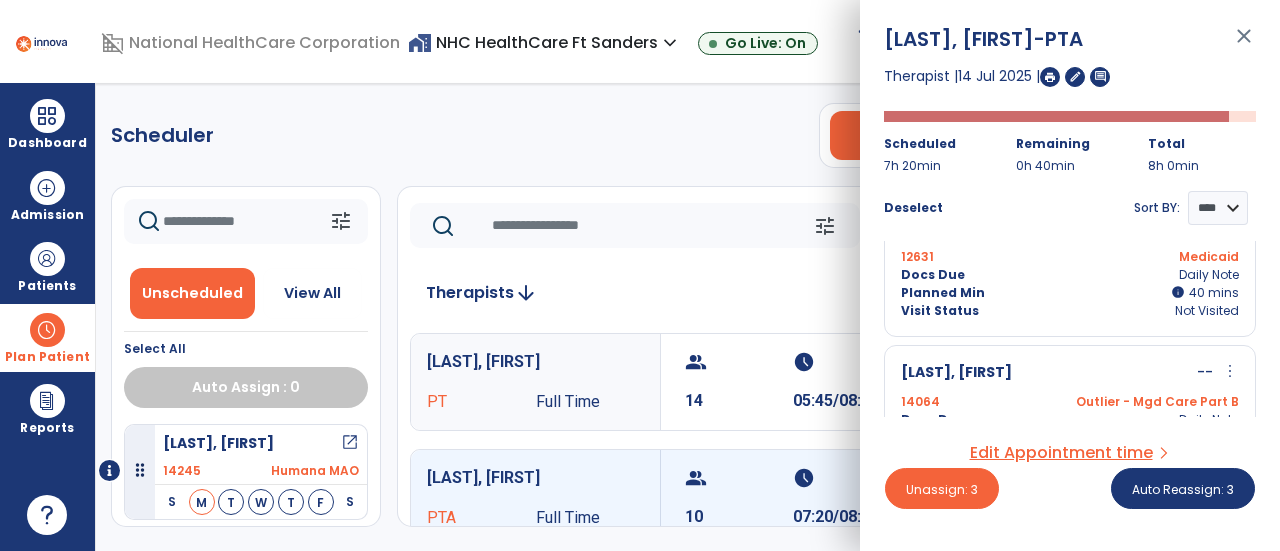 scroll, scrollTop: 1263, scrollLeft: 0, axis: vertical 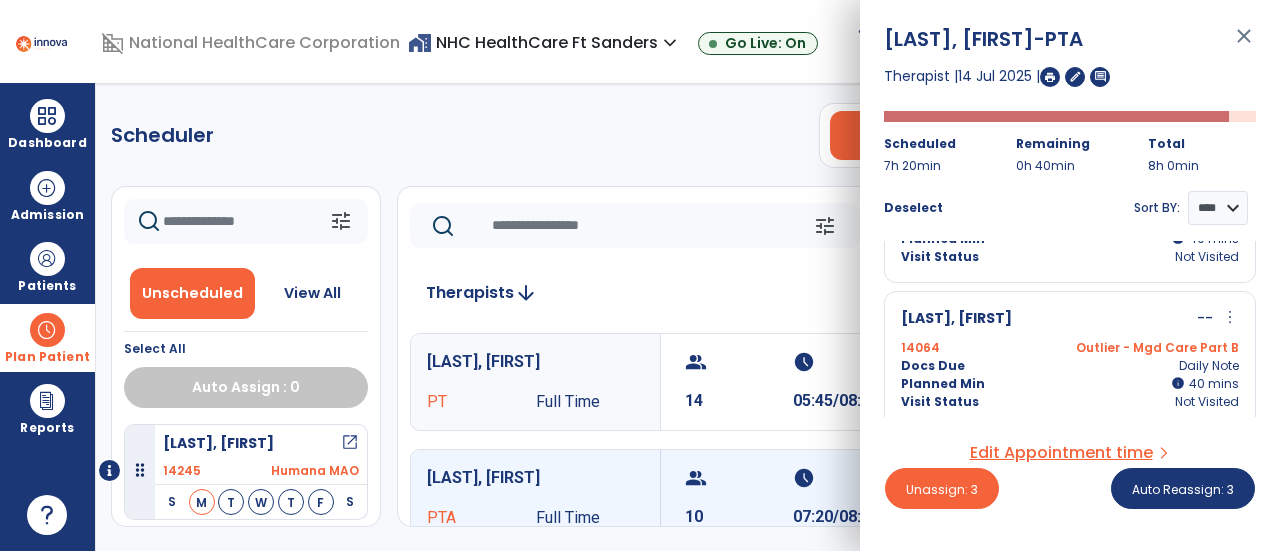 click on "Scheduler   PT   OT   ST  **** *** more_vert  Manage Labor   View All Therapists   Print" 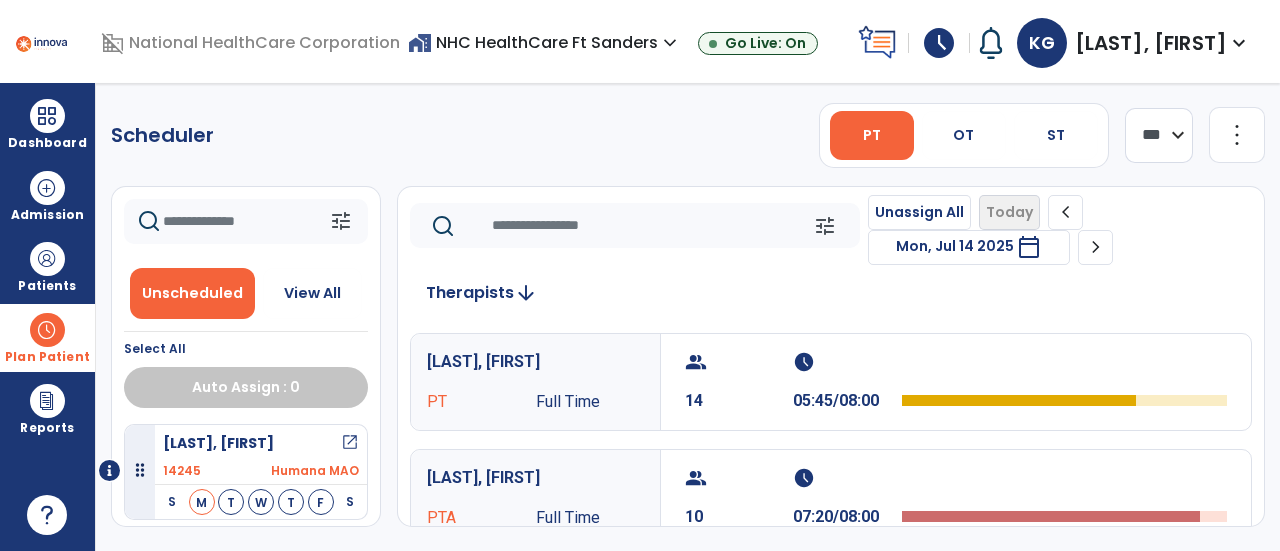 click on "tune   Unassign All   Today  chevron_left Mon, Jul 14 2025  *********  calendar_today  chevron_right Therapists  arrow_downward   [LAST],  [FIRST] PT Full Time  group  14  schedule  05:45/08:00   [LAST], [FIRST] PTA Full Time  group  10  schedule  07:20/08:00   [LAST], [FIRST] PTA Part Time  group  6  schedule  04:30/08:00   [LAST], [FIRST] PT PRN  group  0  schedule  0:00/08:00   [LAST], [FIRST] PTA PRN  group  0  schedule  0:00/08:00   [LAST], [FIRST]  PTA Full Time  group  0  schedule  0:00/08:00   [LAST], [FIRST] PT Full Time  group  0  schedule  0:00/08:00" 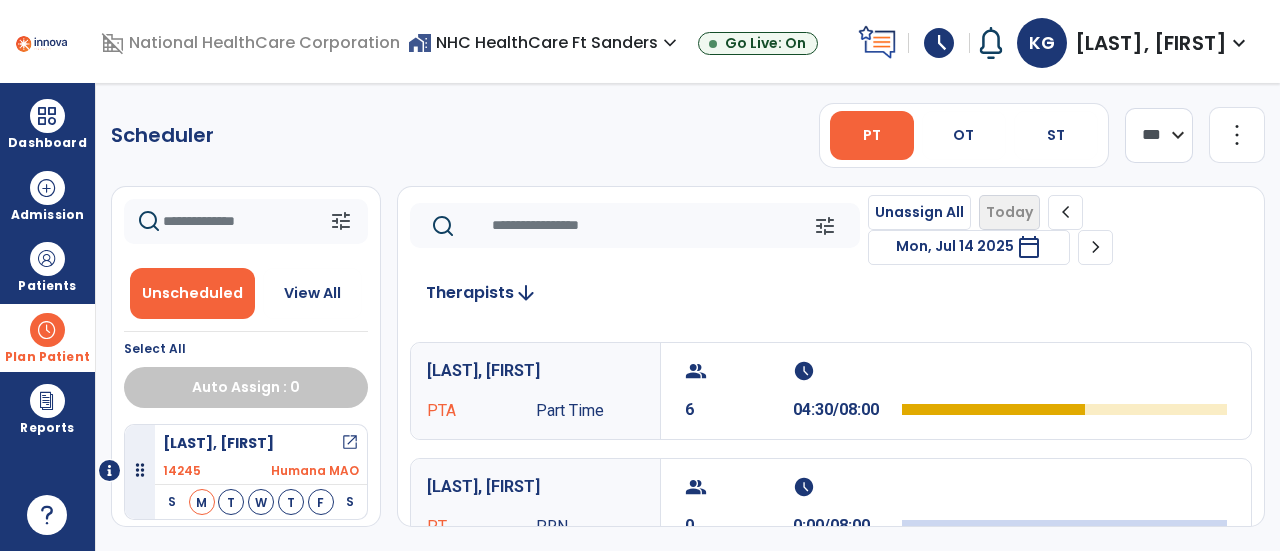 scroll, scrollTop: 222, scrollLeft: 0, axis: vertical 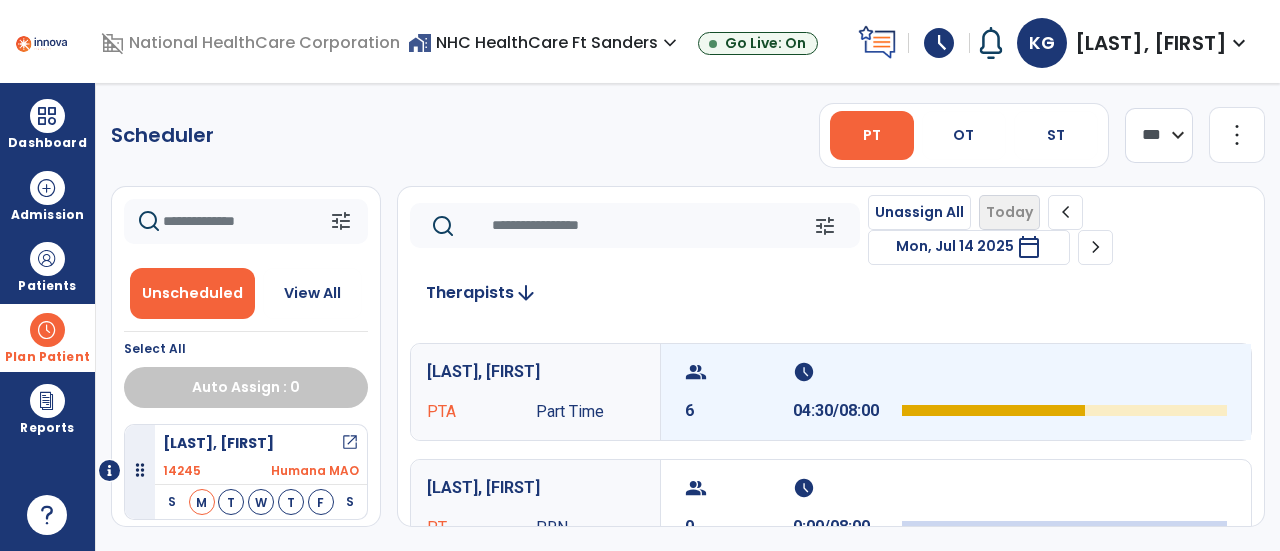 click on "group  6  schedule  04:30/08:00" at bounding box center (956, 392) 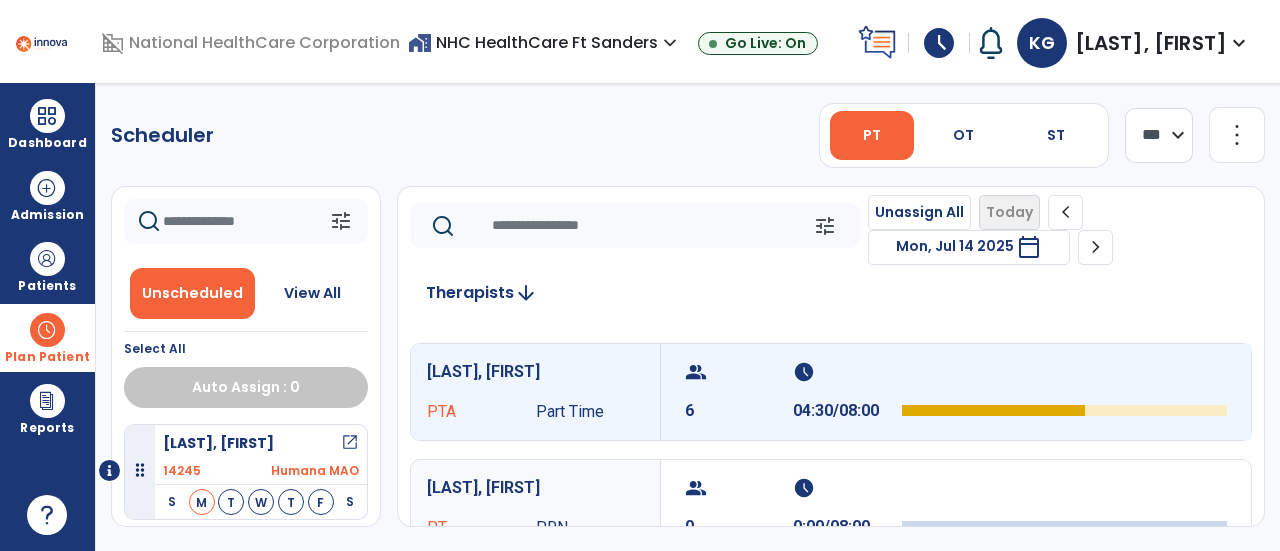 click on "group  6  schedule  04:30/08:00" at bounding box center [956, 392] 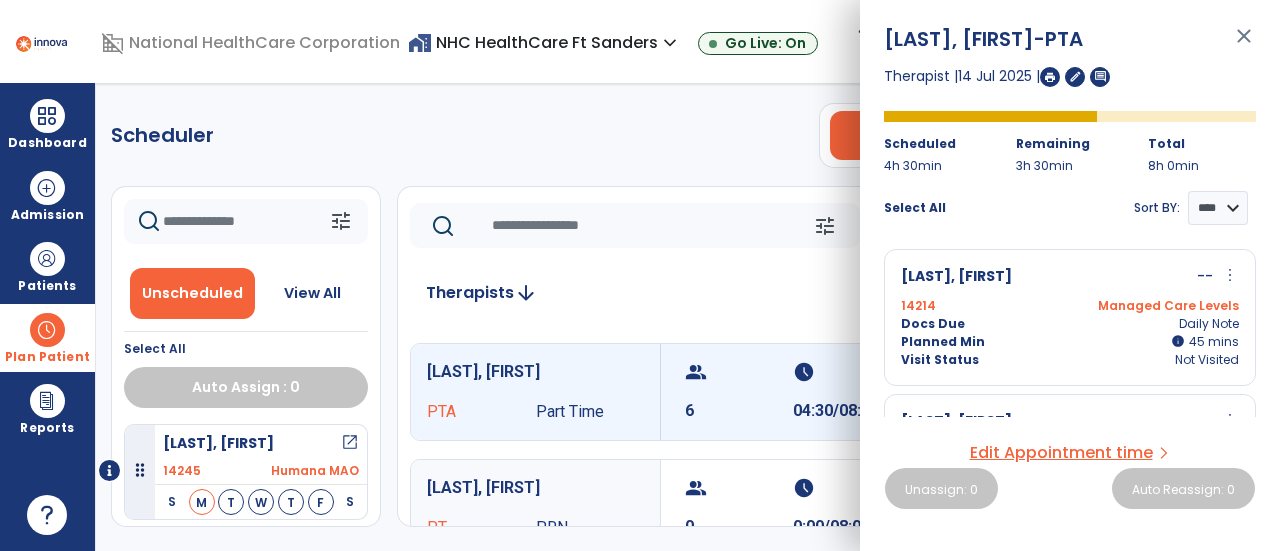click on "Docs Due Daily Note" at bounding box center (1070, 324) 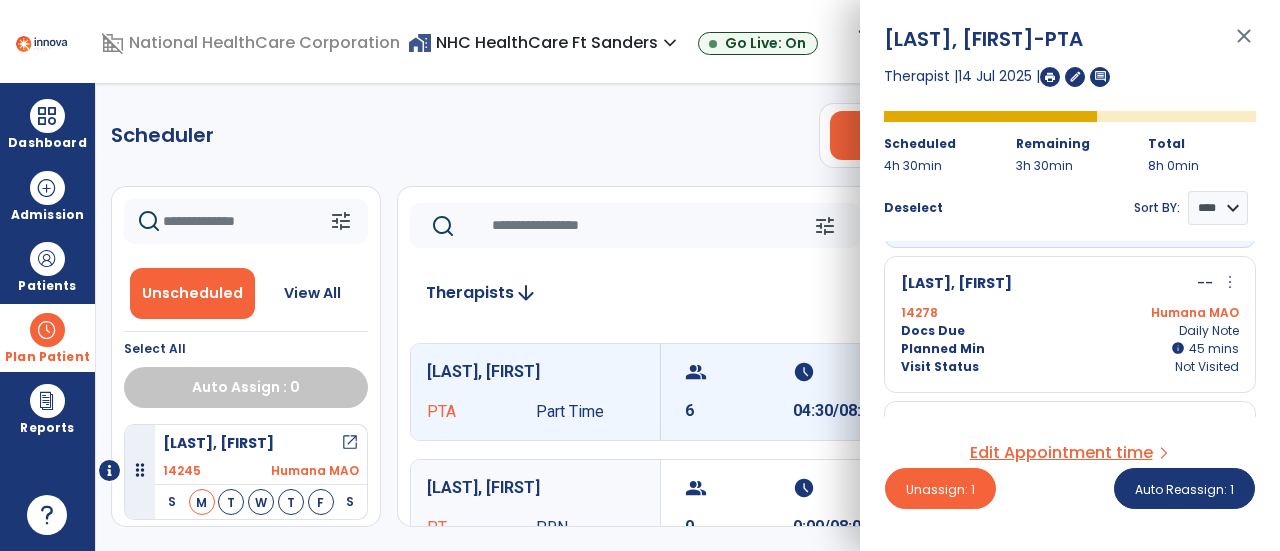 scroll, scrollTop: 143, scrollLeft: 0, axis: vertical 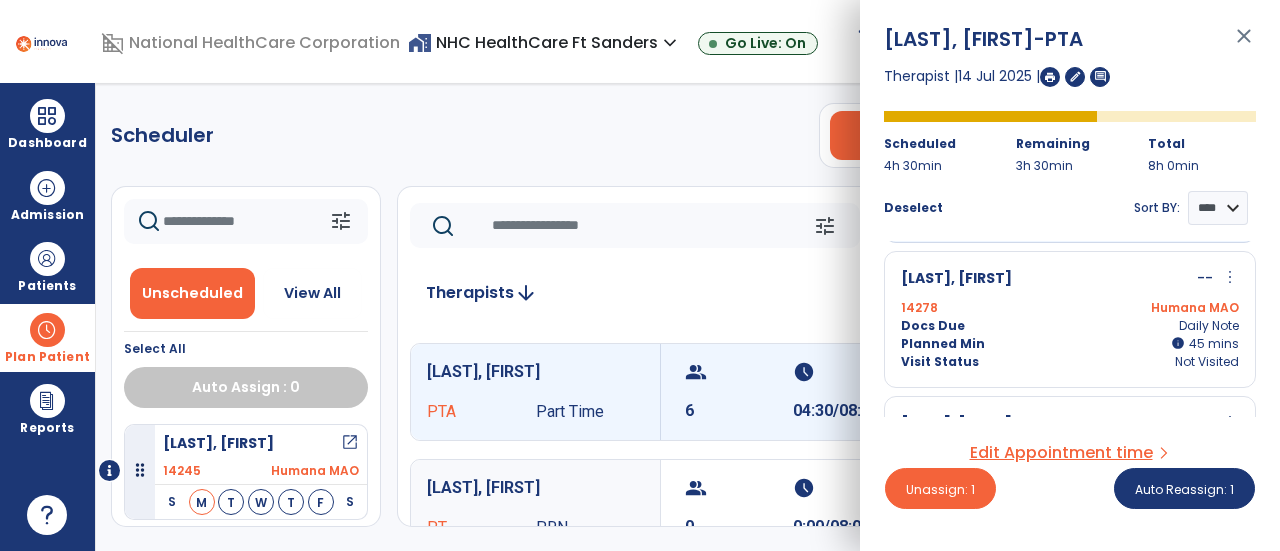 click on "Planned Min  info   45 I 45 mins" at bounding box center (1070, 344) 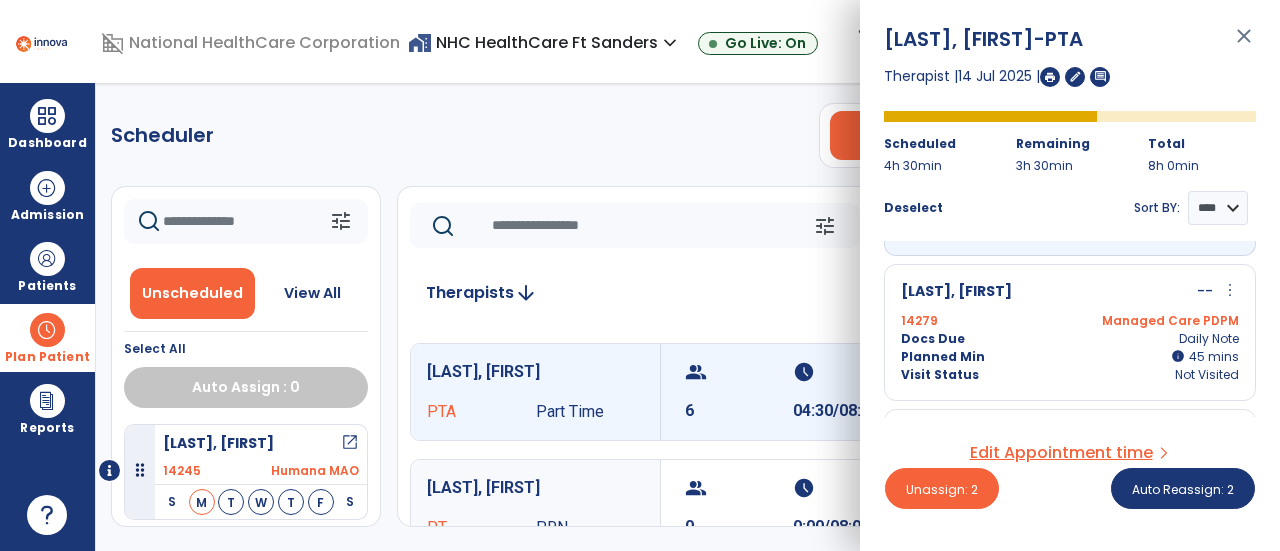 scroll, scrollTop: 278, scrollLeft: 0, axis: vertical 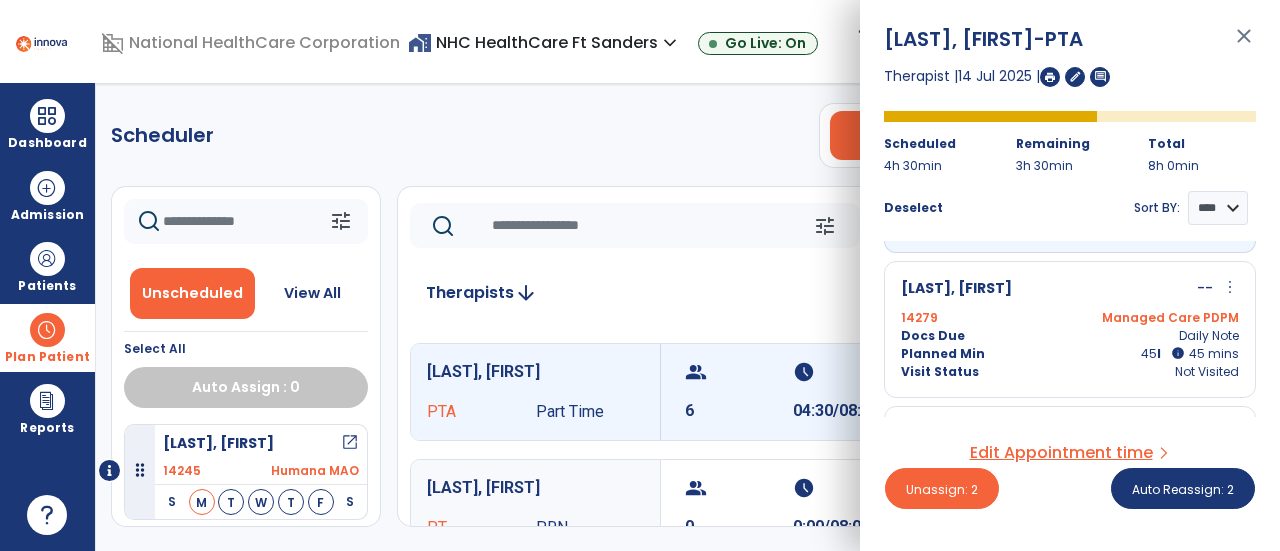 click on "info" at bounding box center (1178, 353) 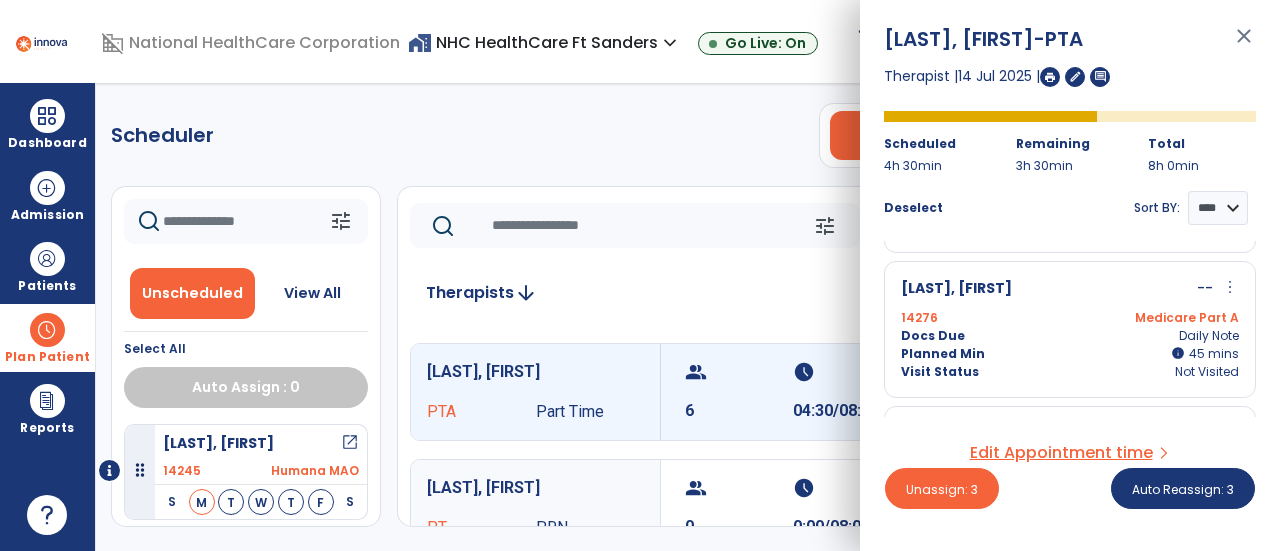 scroll, scrollTop: 563, scrollLeft: 0, axis: vertical 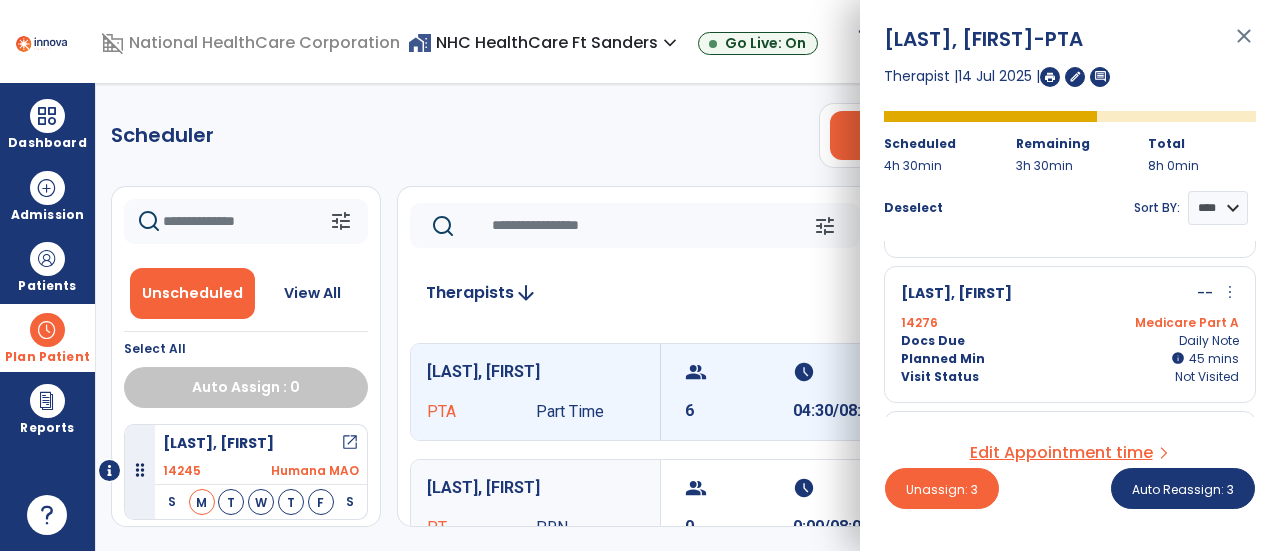 click on "Medicare Part A" at bounding box center [1154, 323] 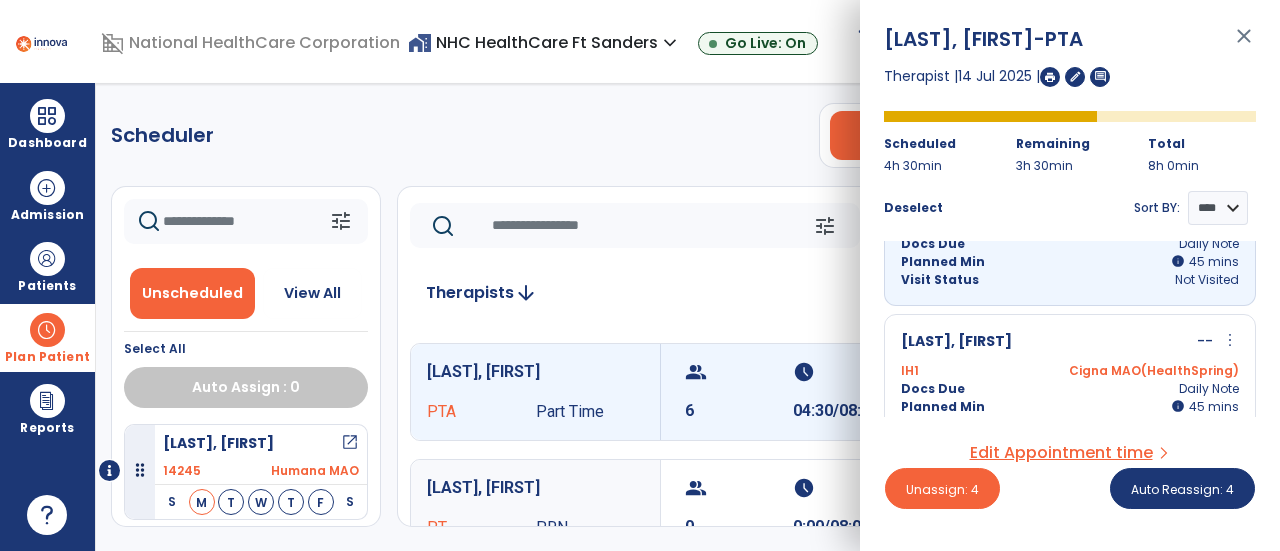 scroll, scrollTop: 687, scrollLeft: 0, axis: vertical 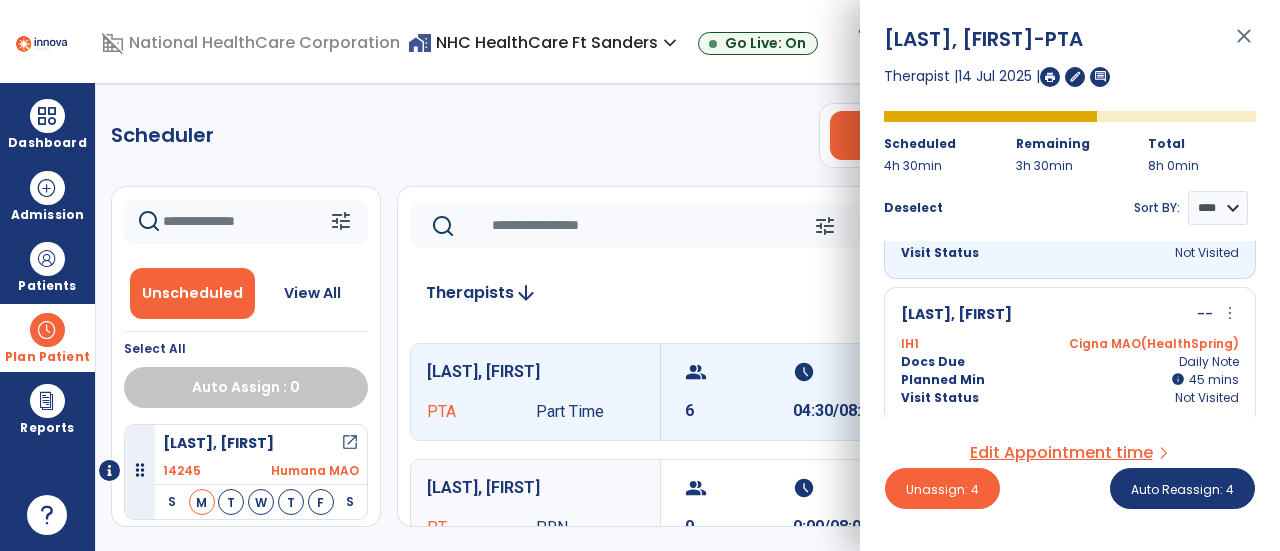 click on "Cigna MAO(HealthSpring)" at bounding box center (1154, 344) 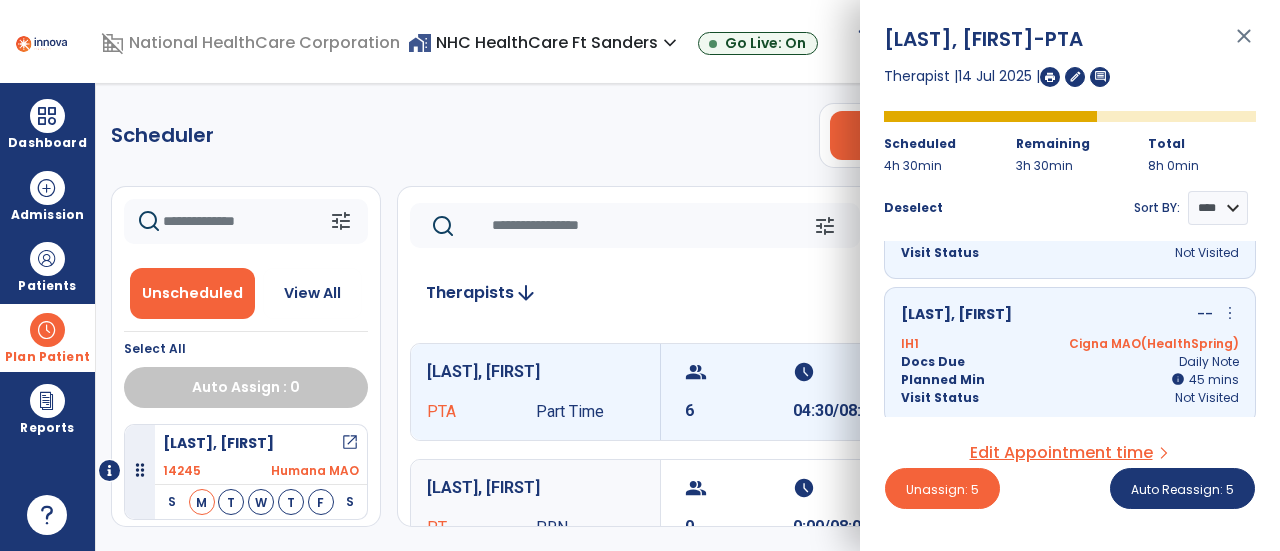 click at bounding box center (988, 116) 